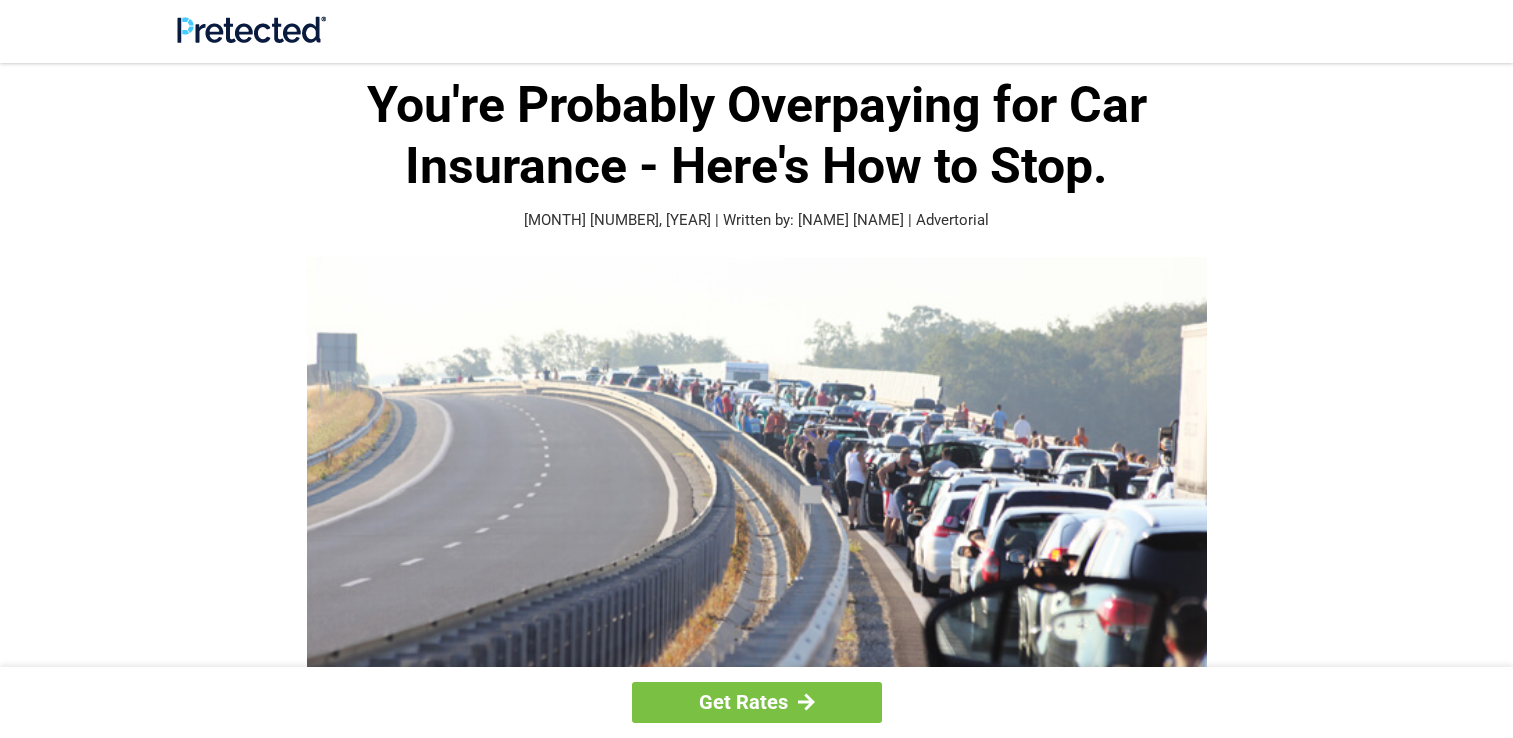 scroll, scrollTop: 0, scrollLeft: 0, axis: both 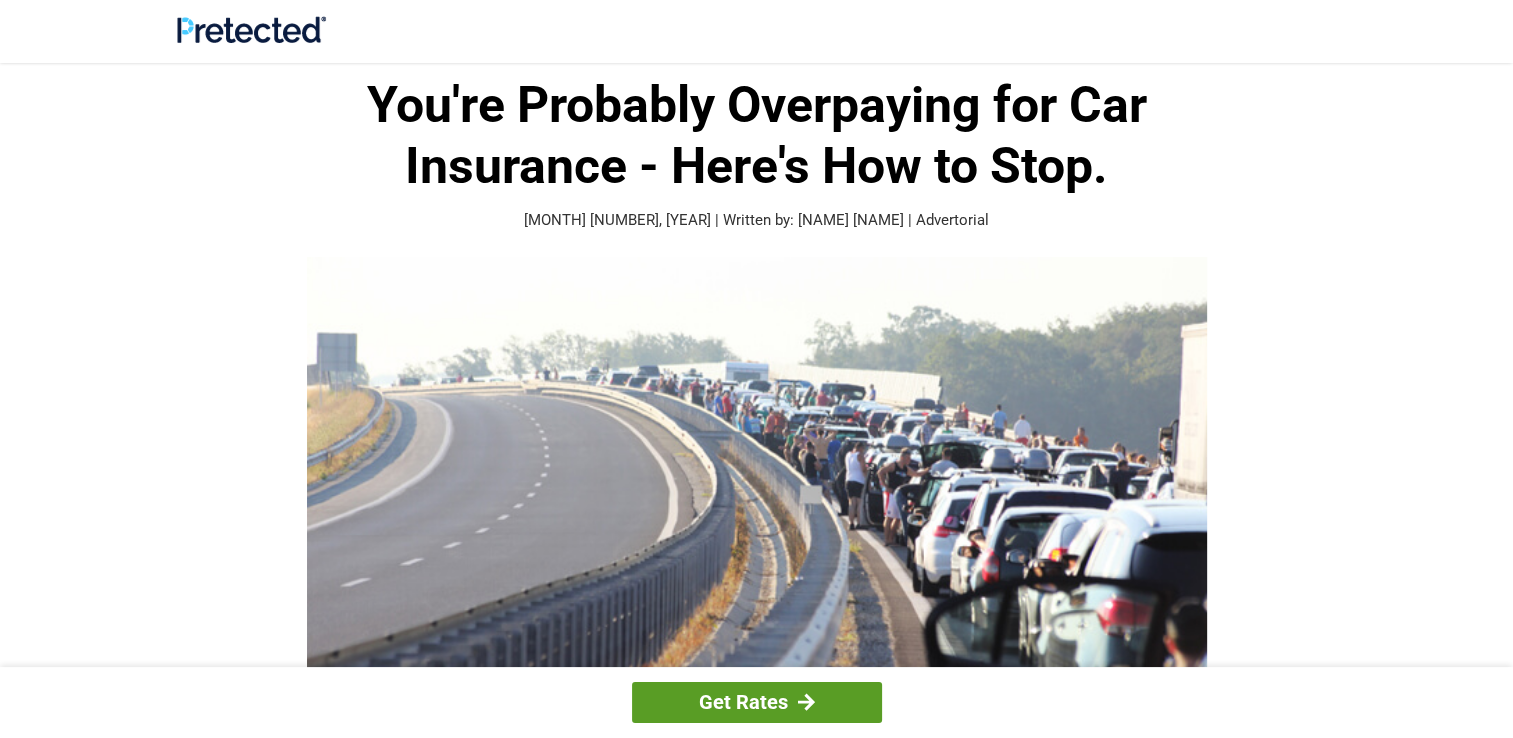 click on "Get Rates" at bounding box center [757, 702] 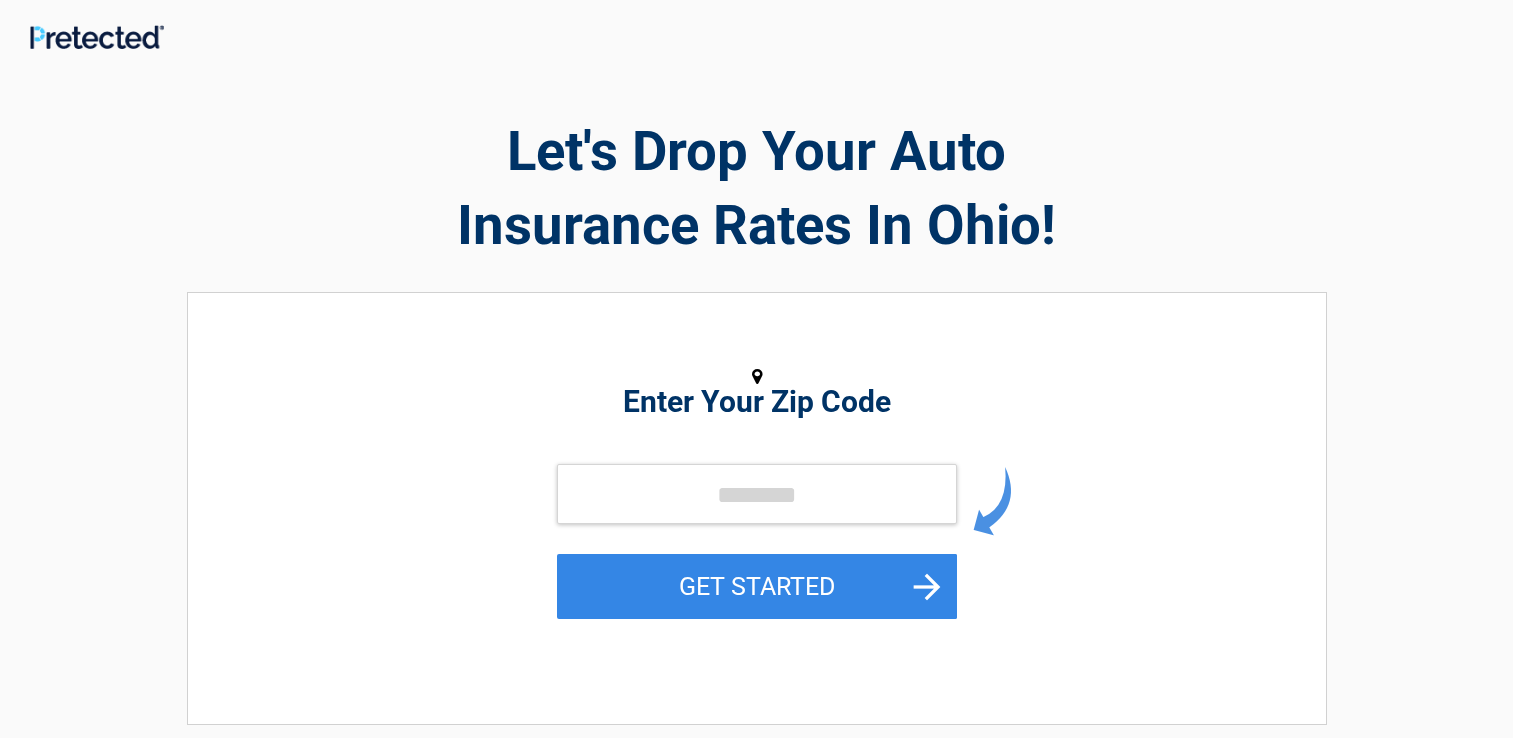 scroll, scrollTop: 0, scrollLeft: 0, axis: both 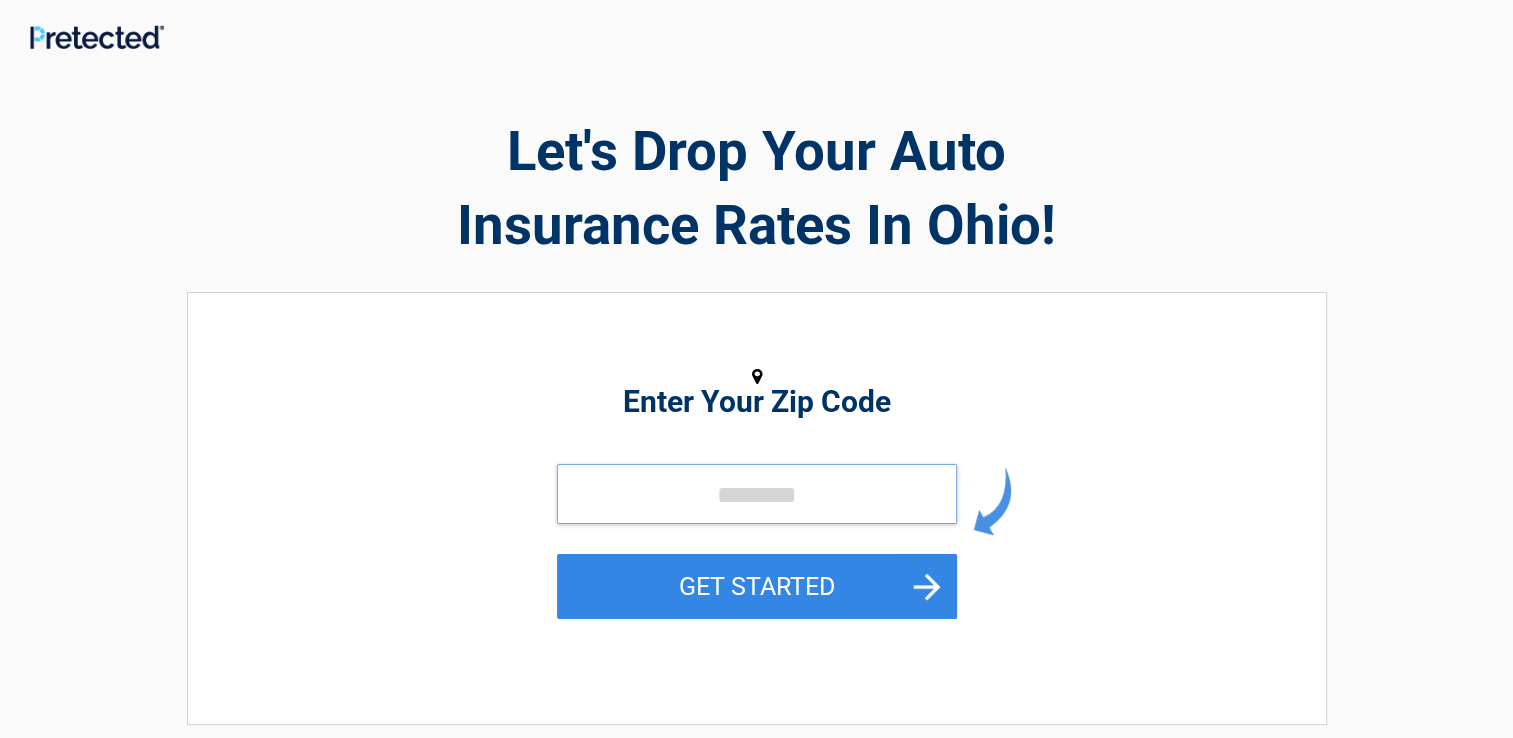 click at bounding box center [757, 494] 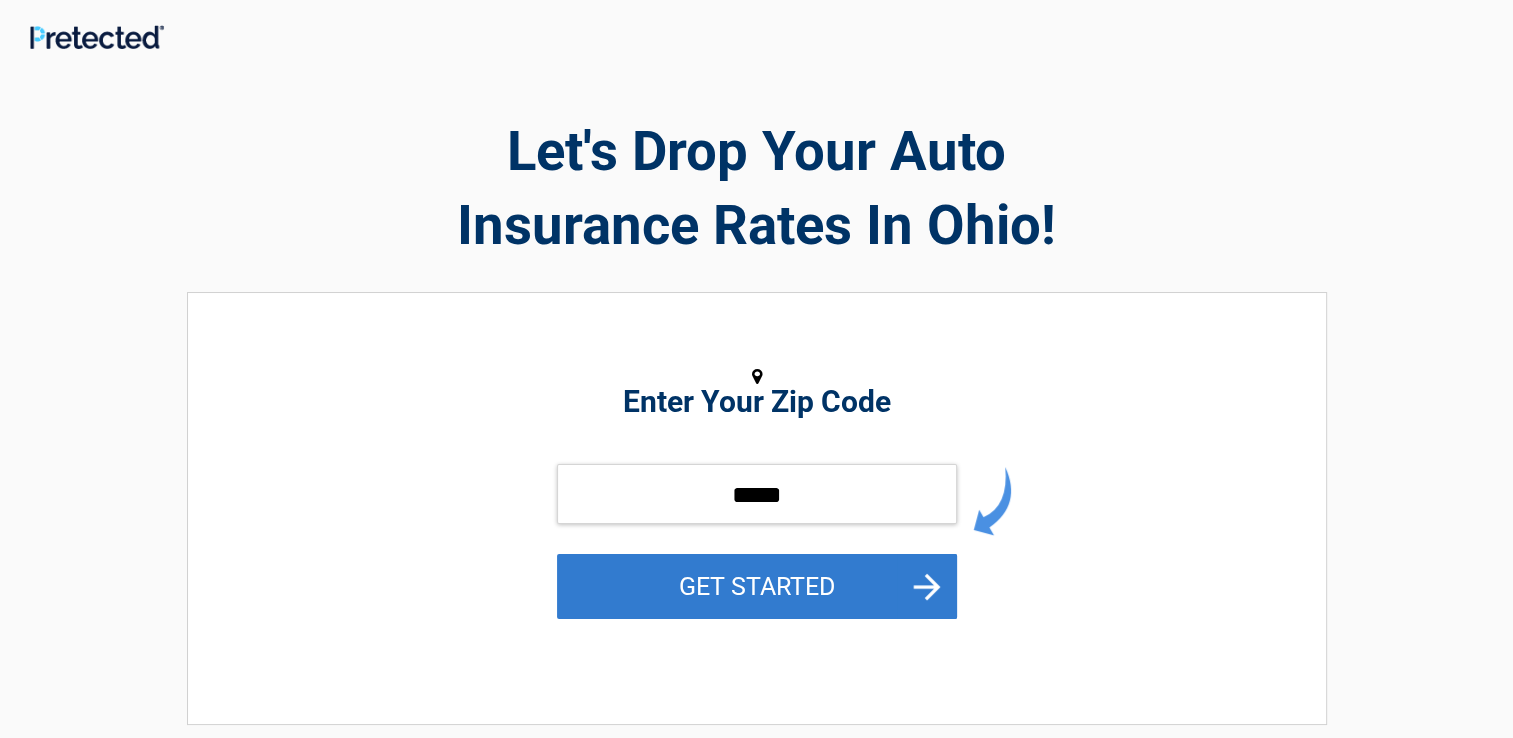 click on "GET STARTED" at bounding box center (757, 586) 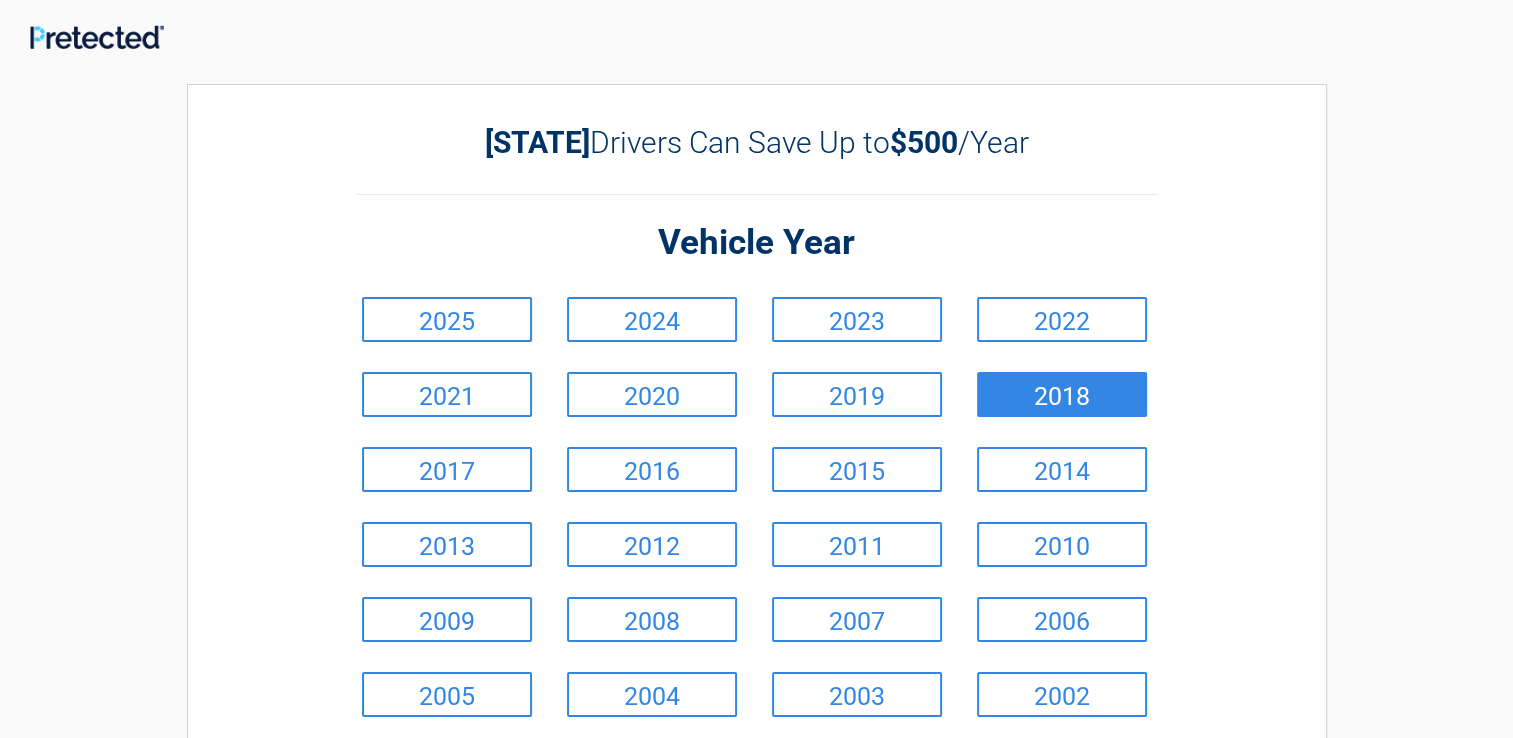 click on "2018" at bounding box center (1062, 394) 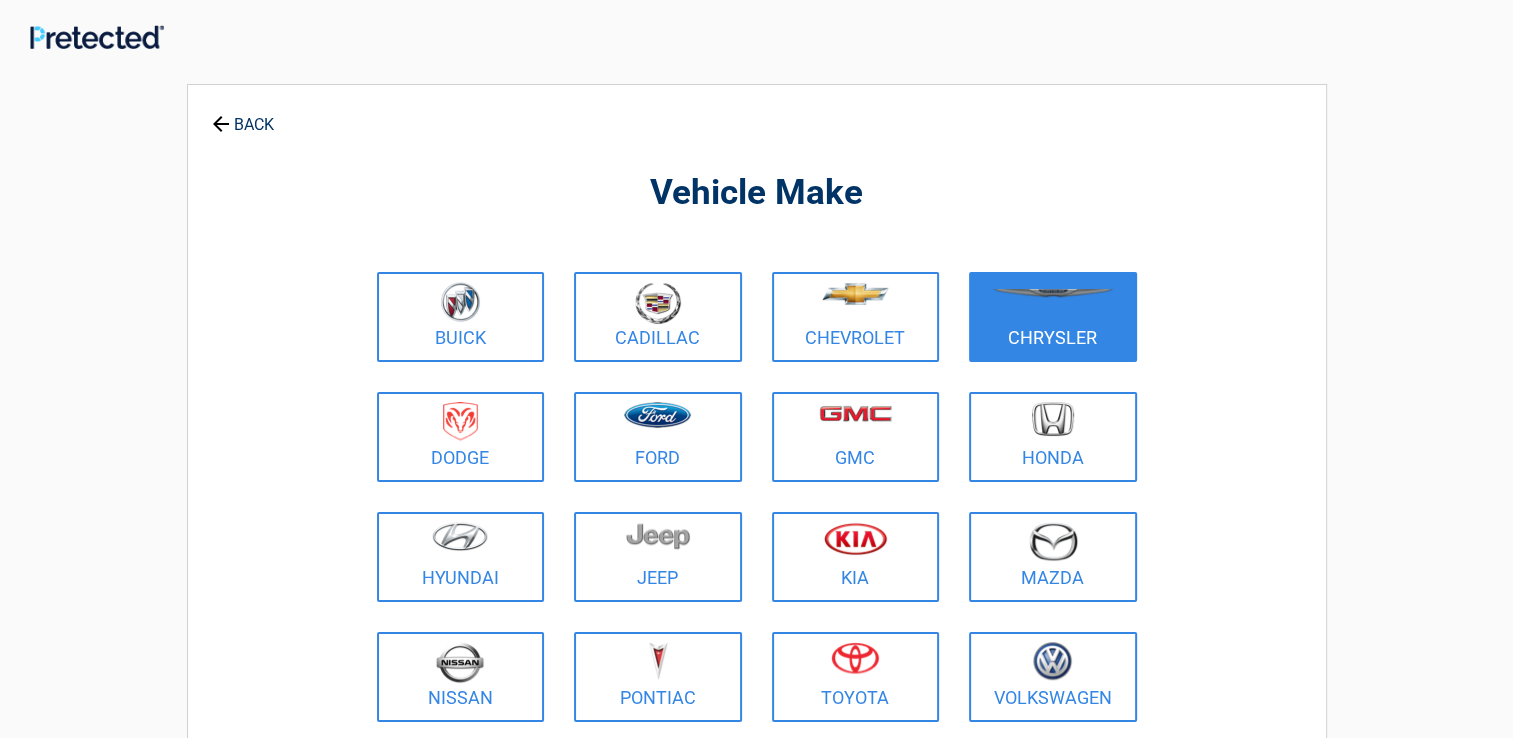 click on "Chrysler" at bounding box center (1053, 317) 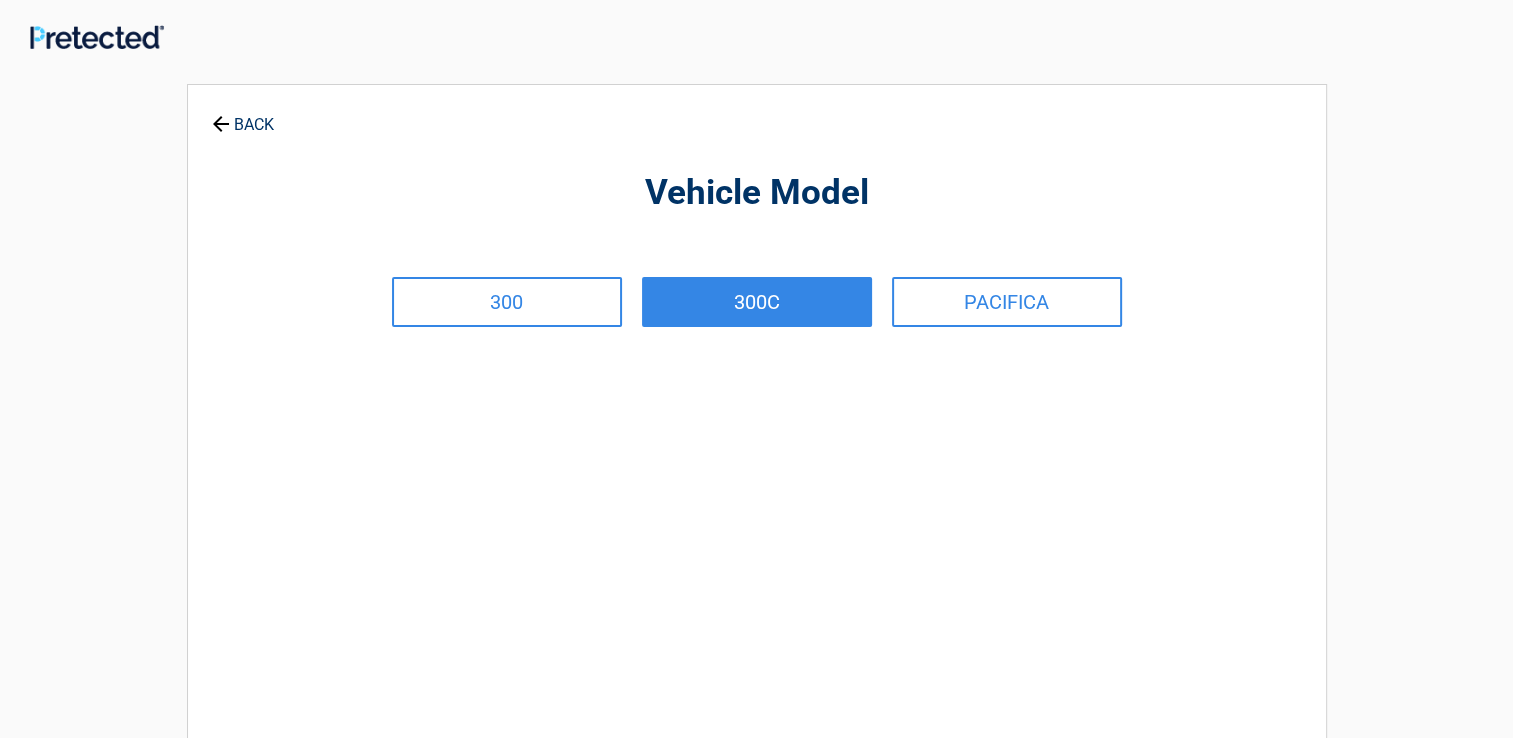 click on "300C" at bounding box center (757, 302) 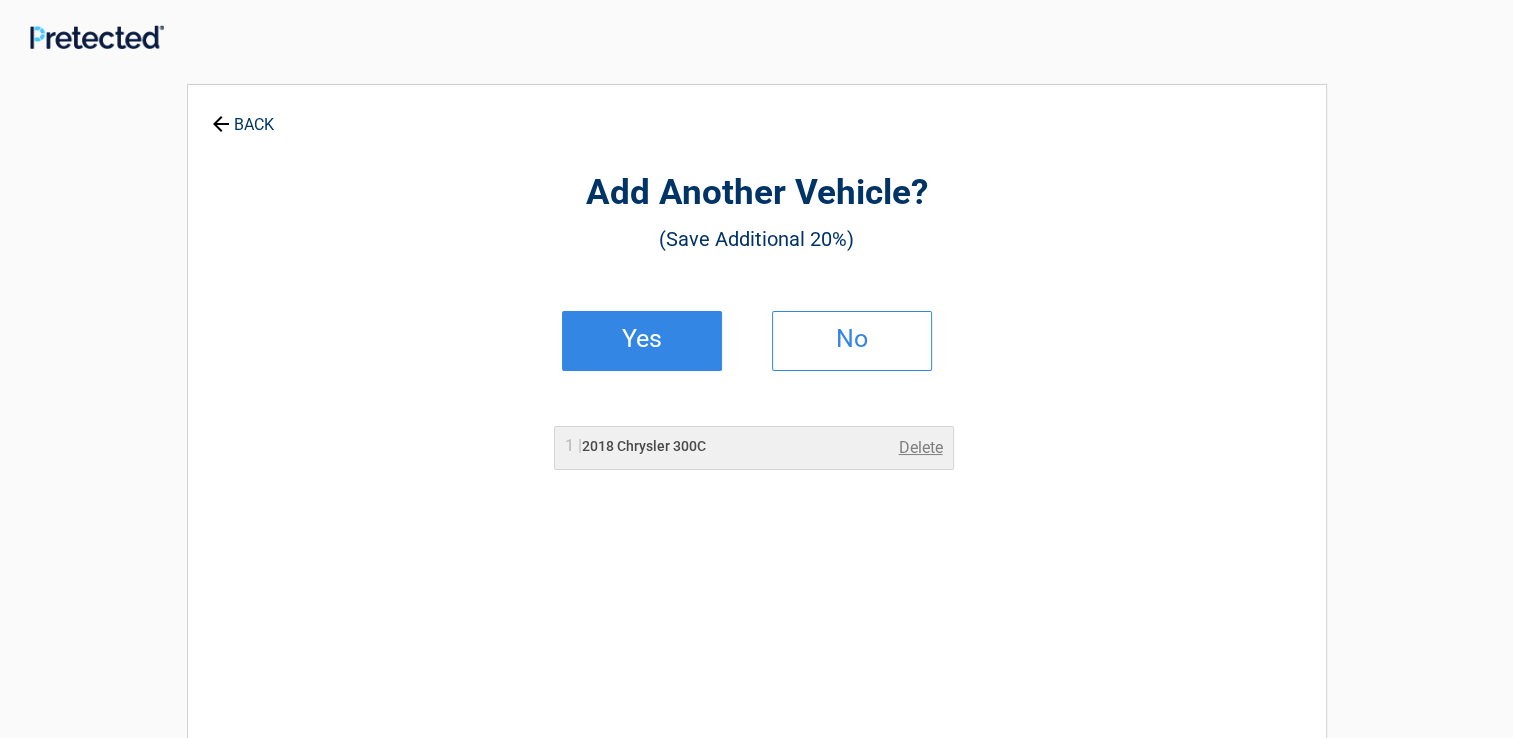 click on "Yes" at bounding box center (642, 339) 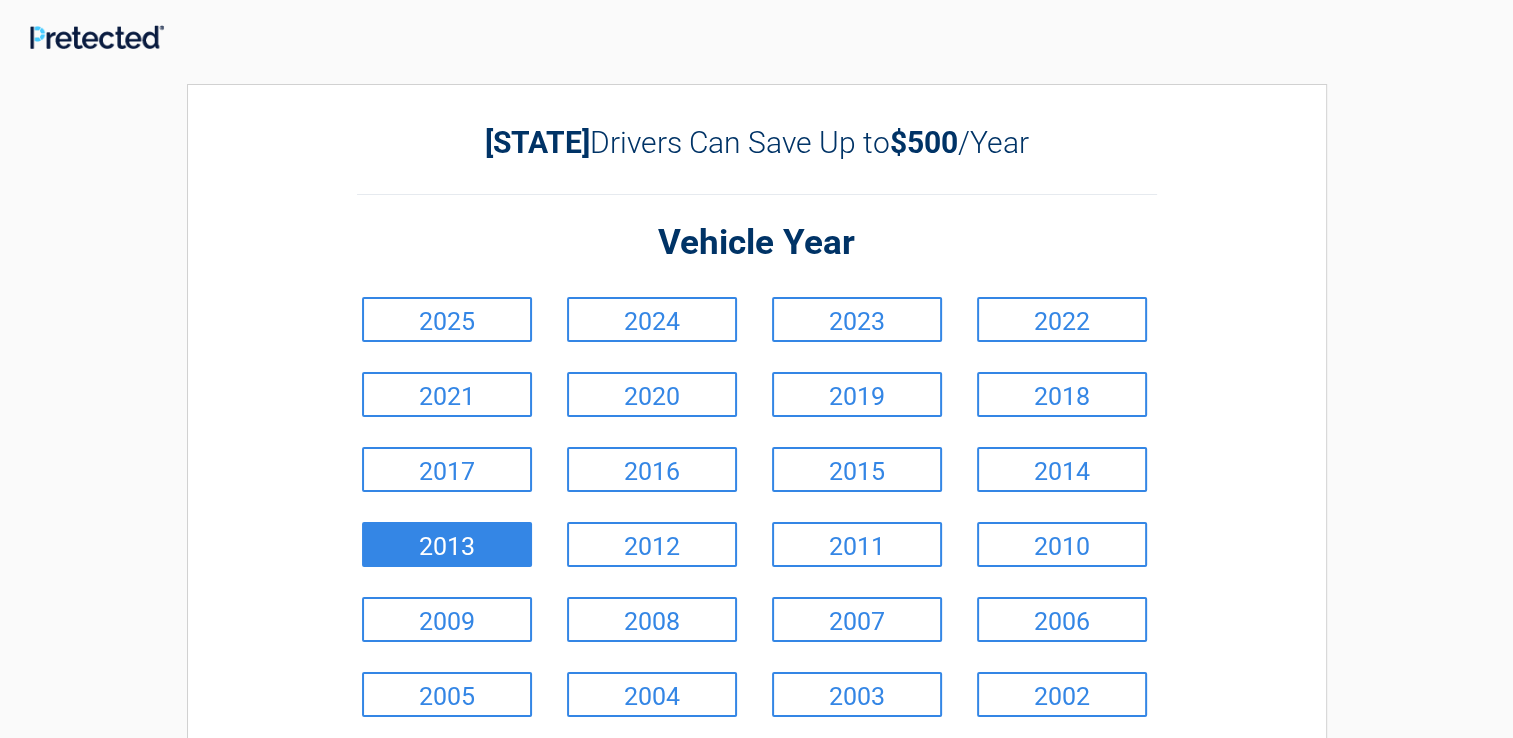 click on "2013" at bounding box center [447, 544] 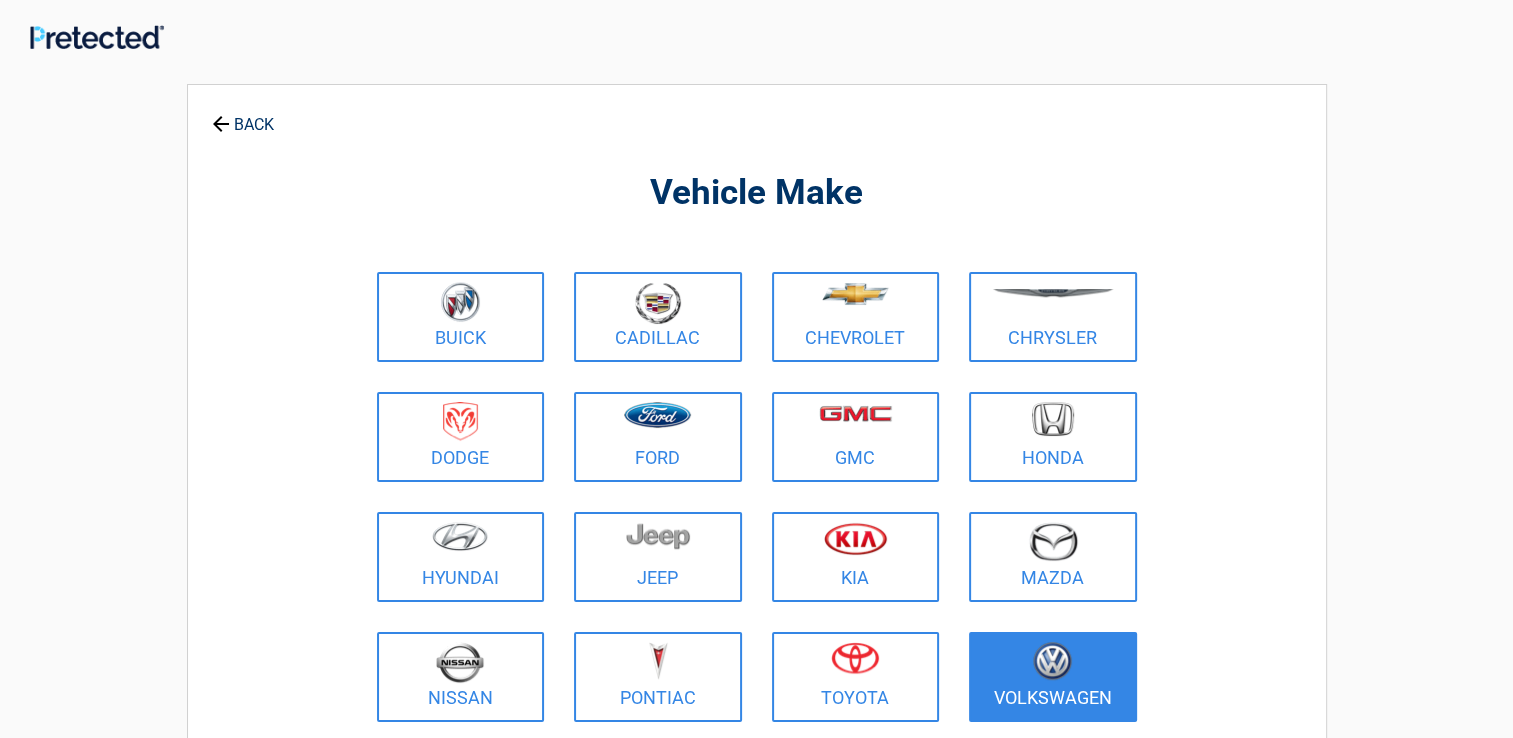 click at bounding box center [1052, 661] 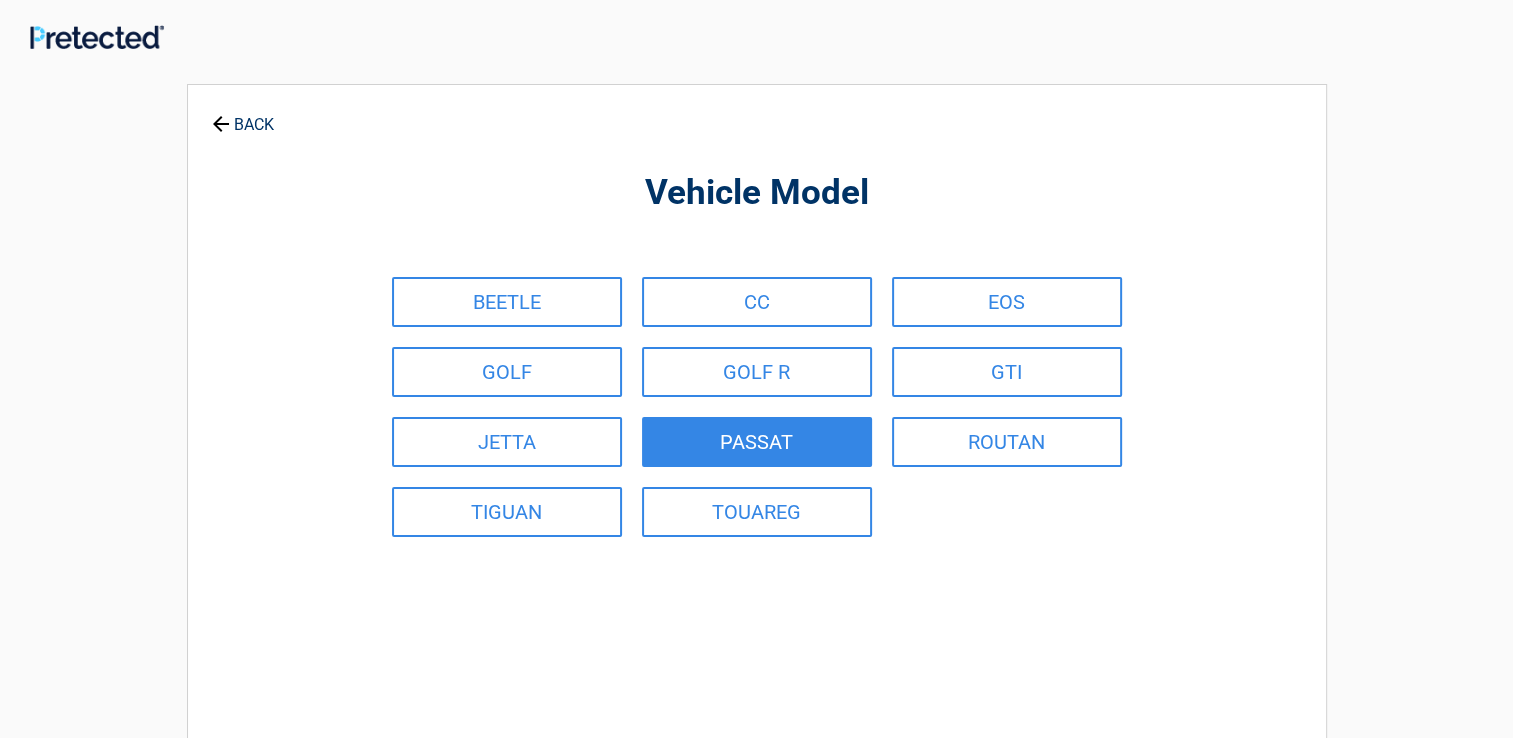 click on "PASSAT" at bounding box center (757, 442) 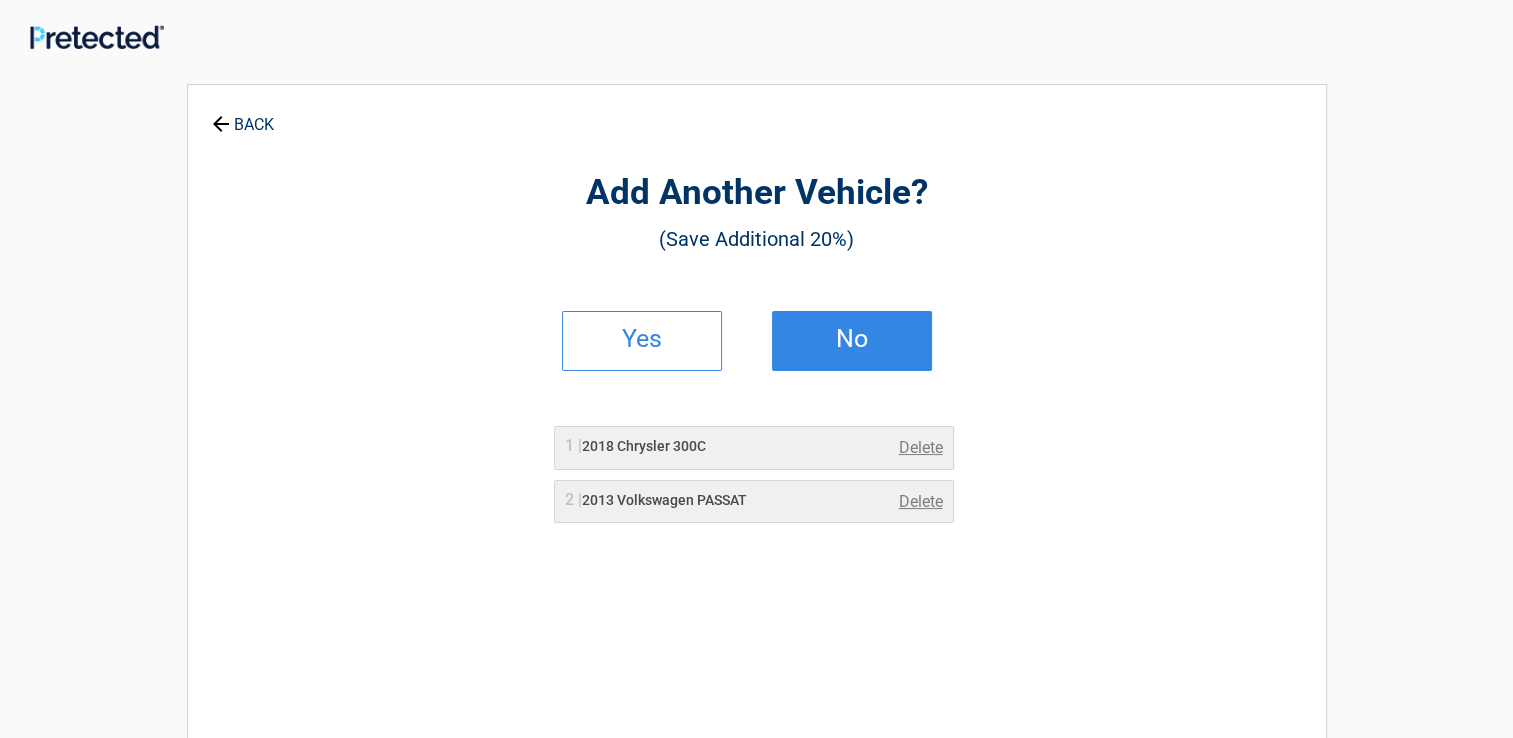 click on "No" at bounding box center (852, 339) 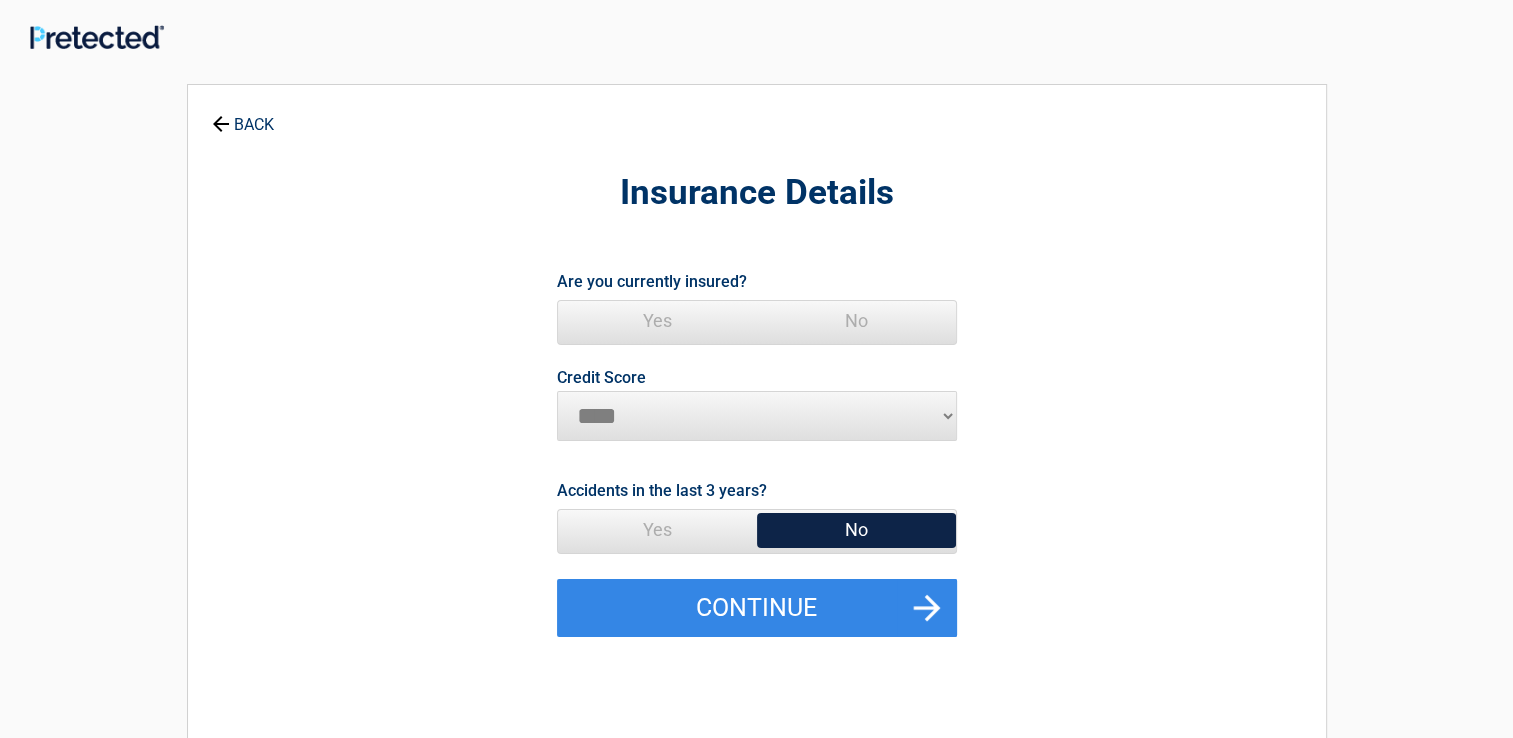 click on "Yes" at bounding box center (657, 321) 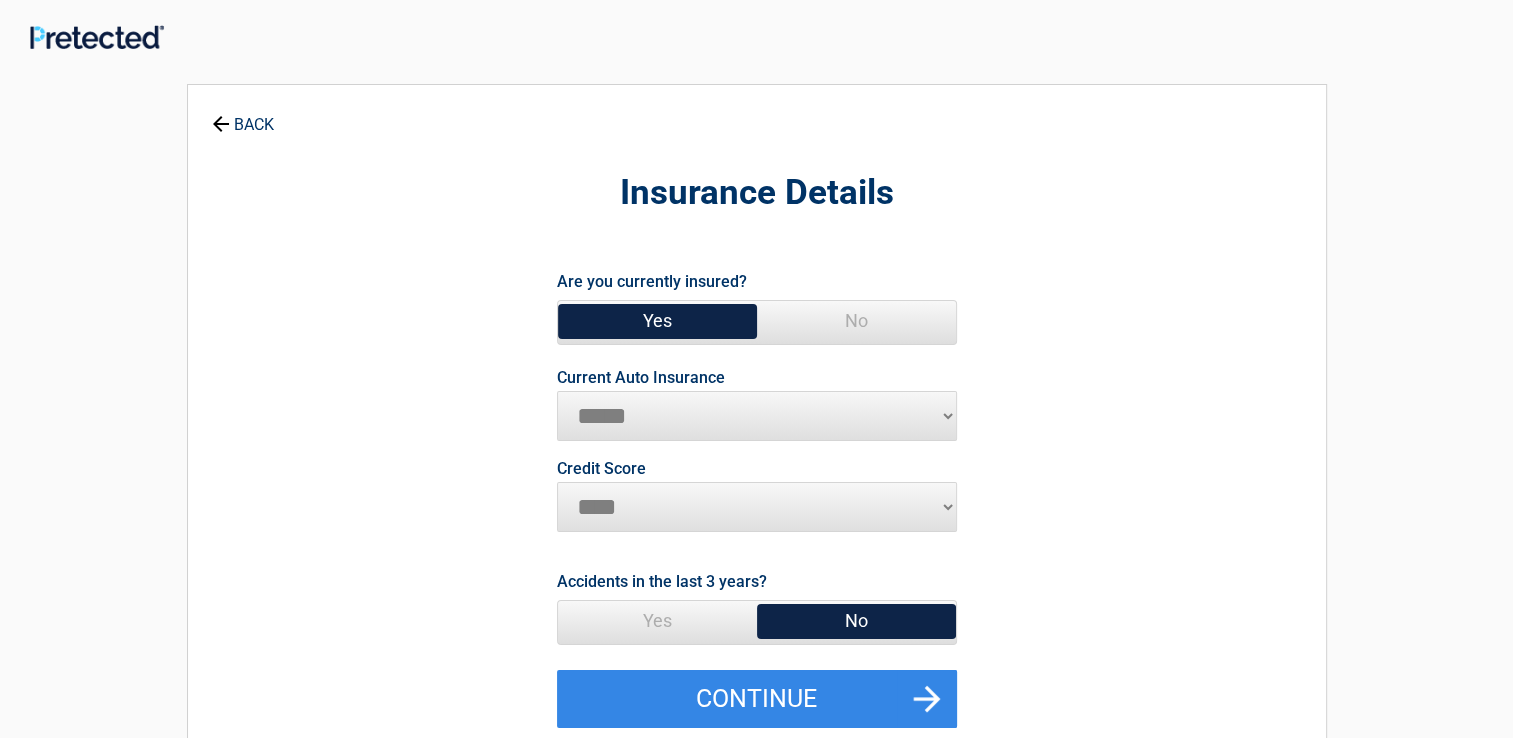 click on "**********" at bounding box center [757, 416] 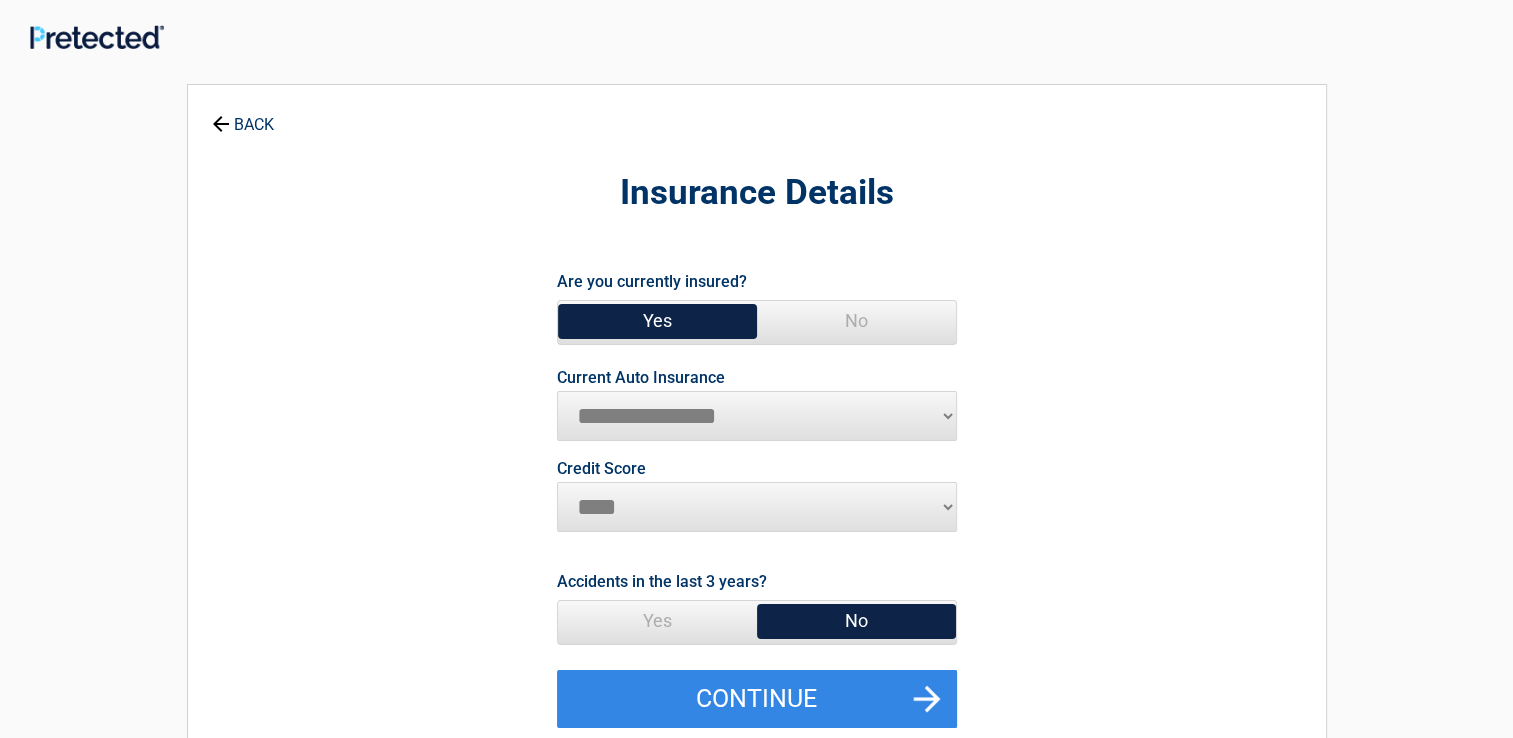click on "**********" at bounding box center [757, 416] 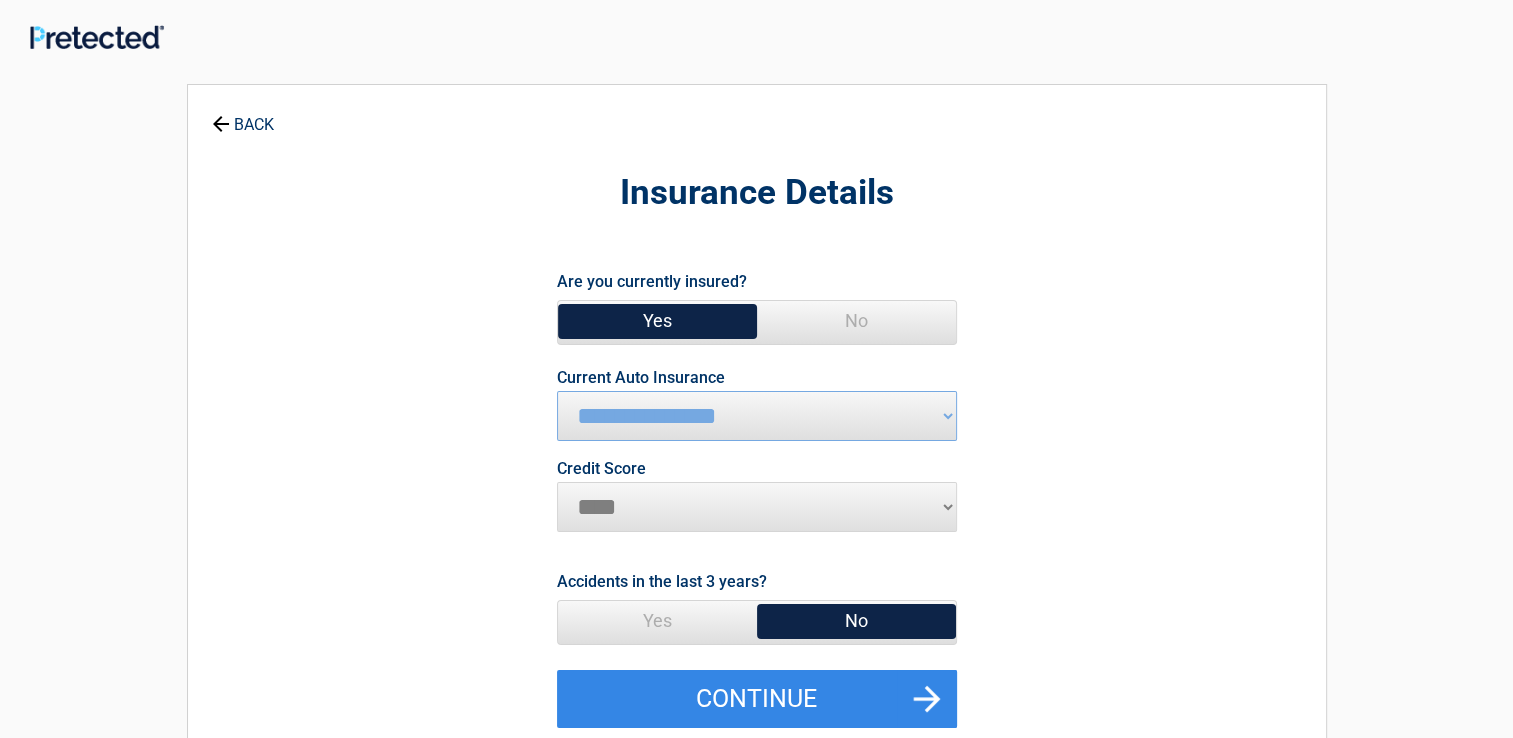 click on "*********
****
*******
****" at bounding box center (757, 507) 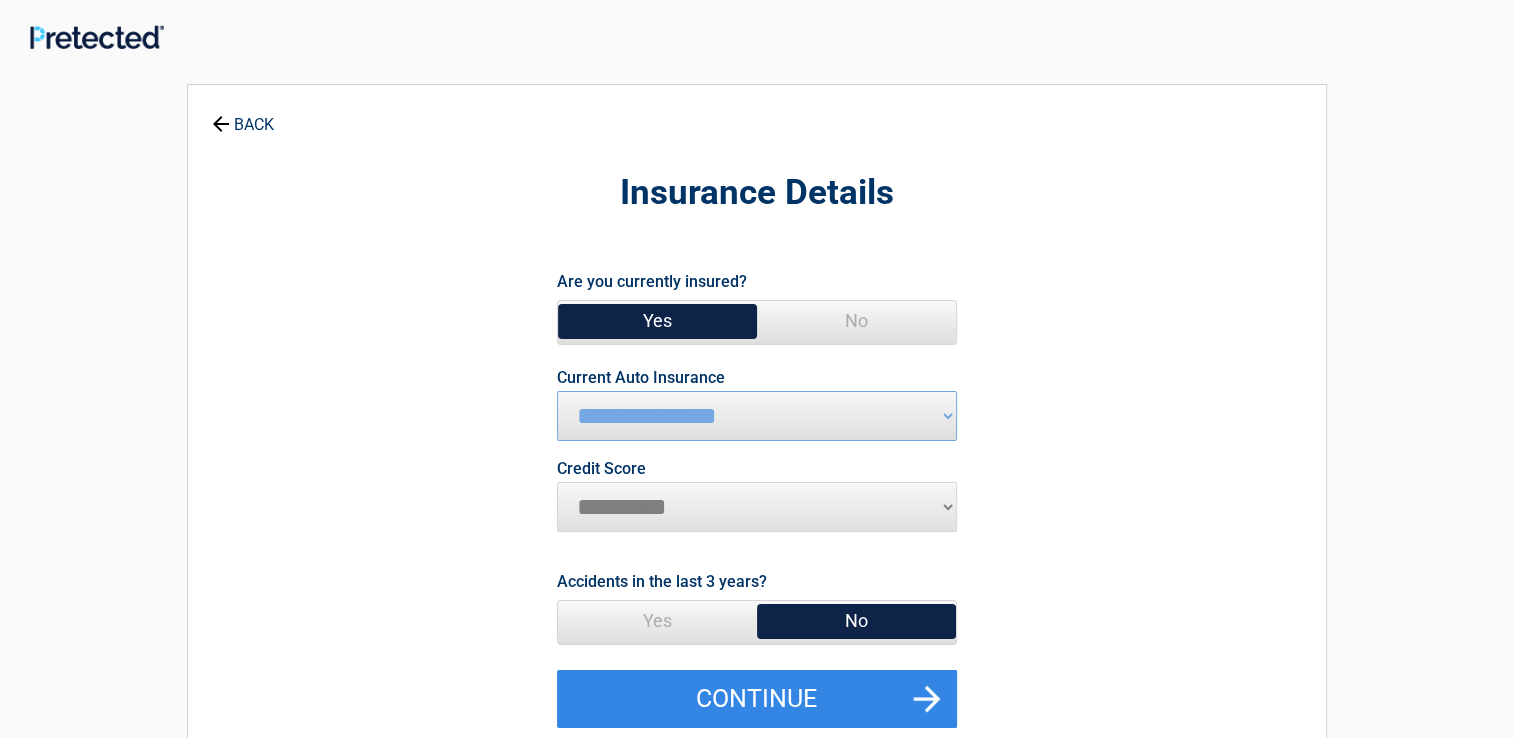 click on "*********
****
*******
****" at bounding box center [757, 507] 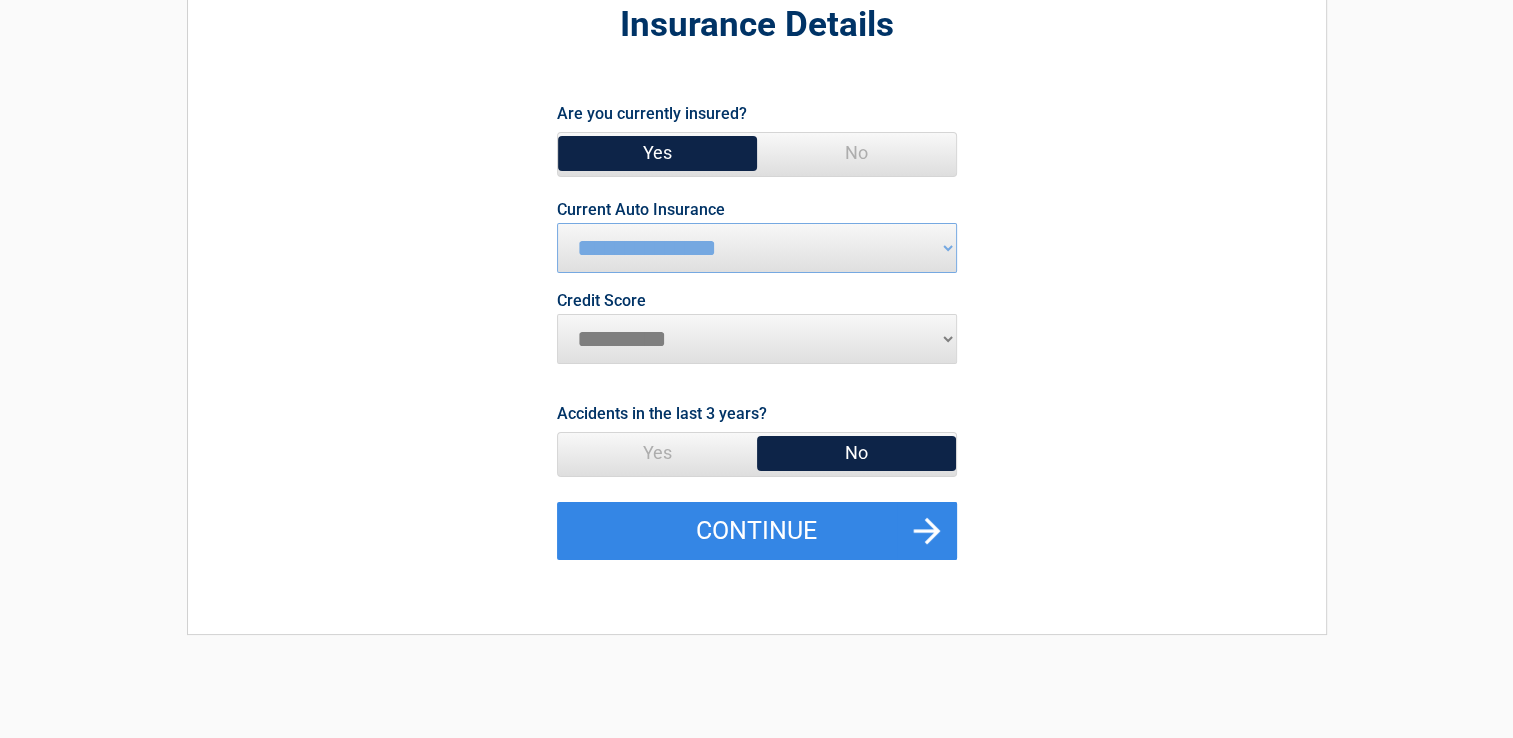 scroll, scrollTop: 200, scrollLeft: 0, axis: vertical 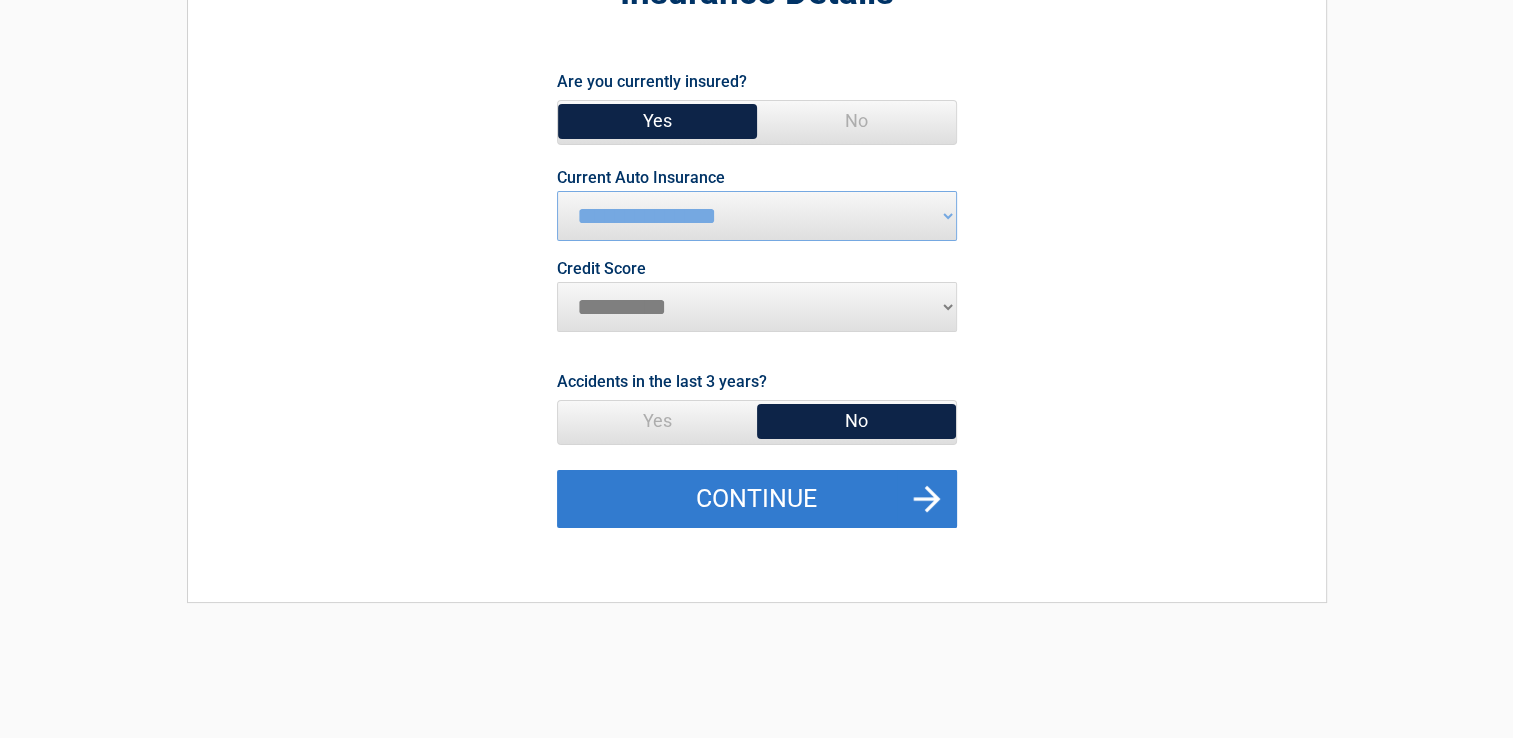click on "Continue" at bounding box center (757, 499) 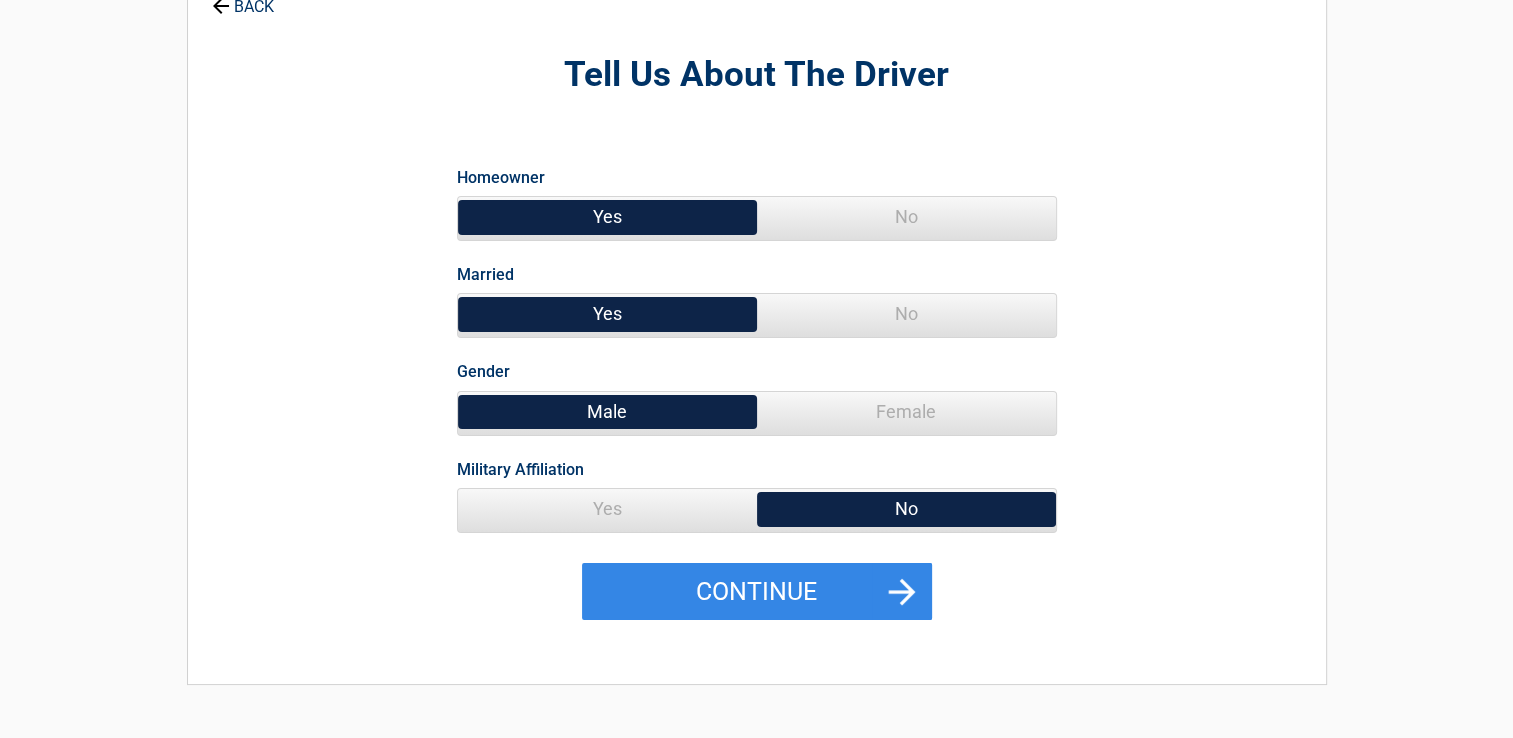 scroll, scrollTop: 0, scrollLeft: 0, axis: both 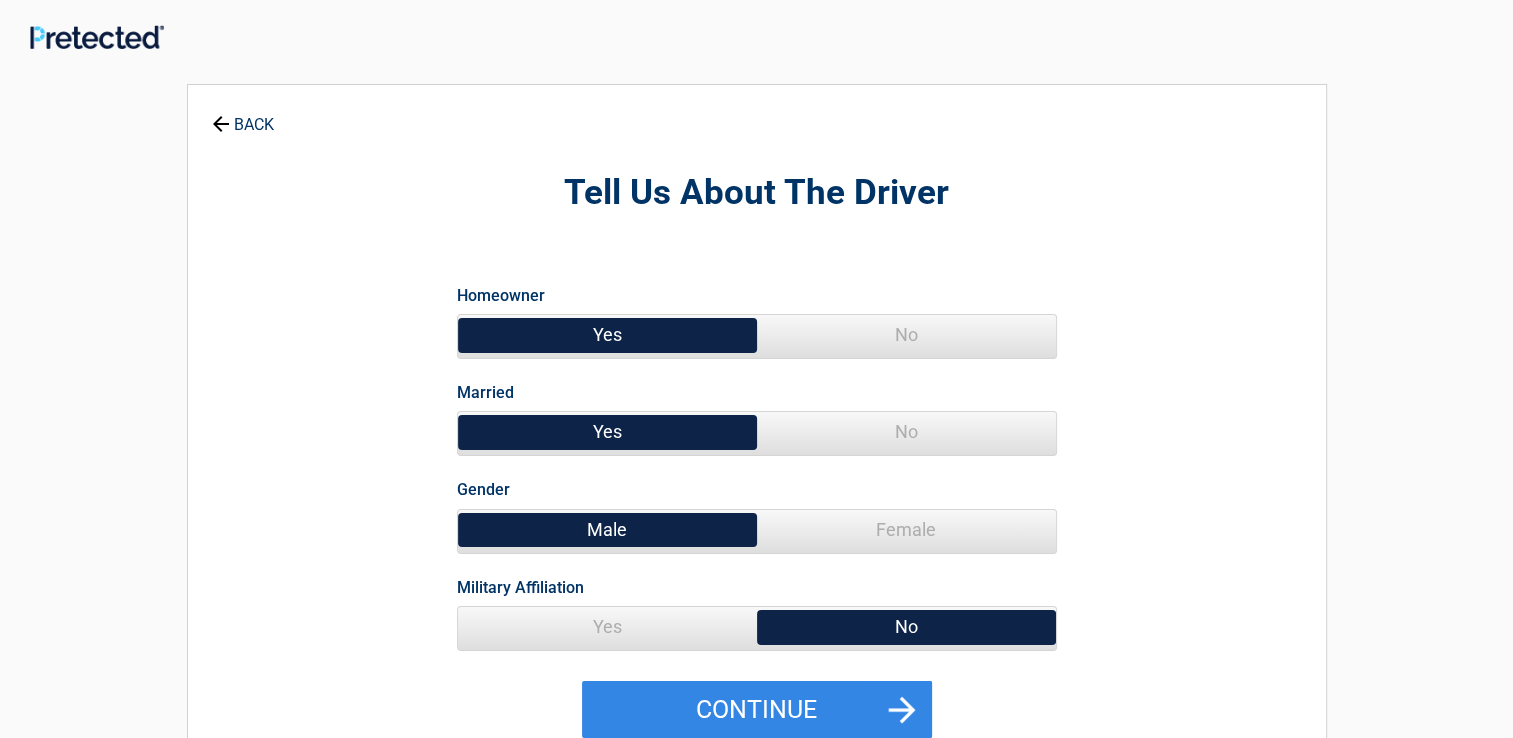 click on "No" at bounding box center (906, 432) 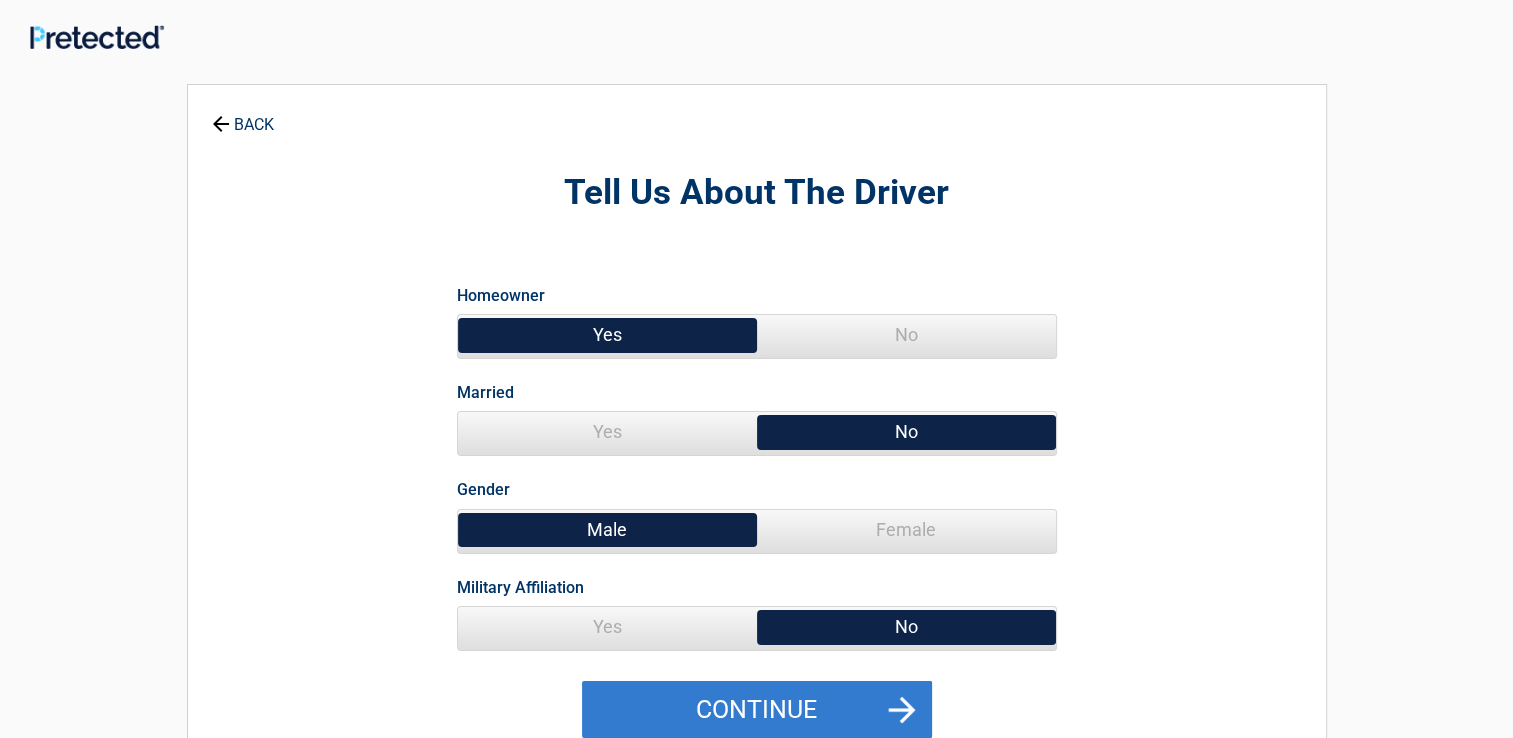 click on "Continue" at bounding box center [757, 710] 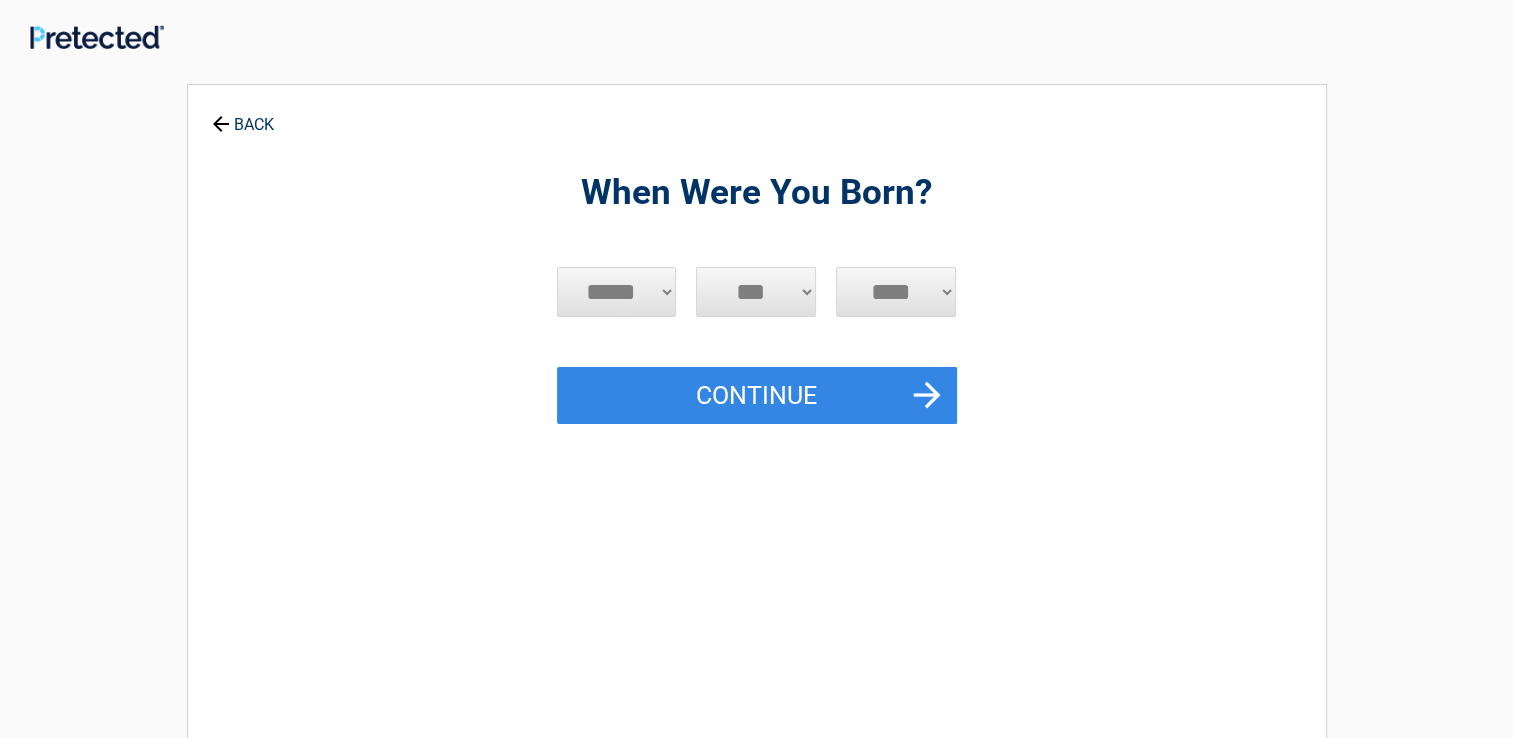 click on "*****
***
***
***
***
***
***
***
***
***
***
***
***" at bounding box center [617, 292] 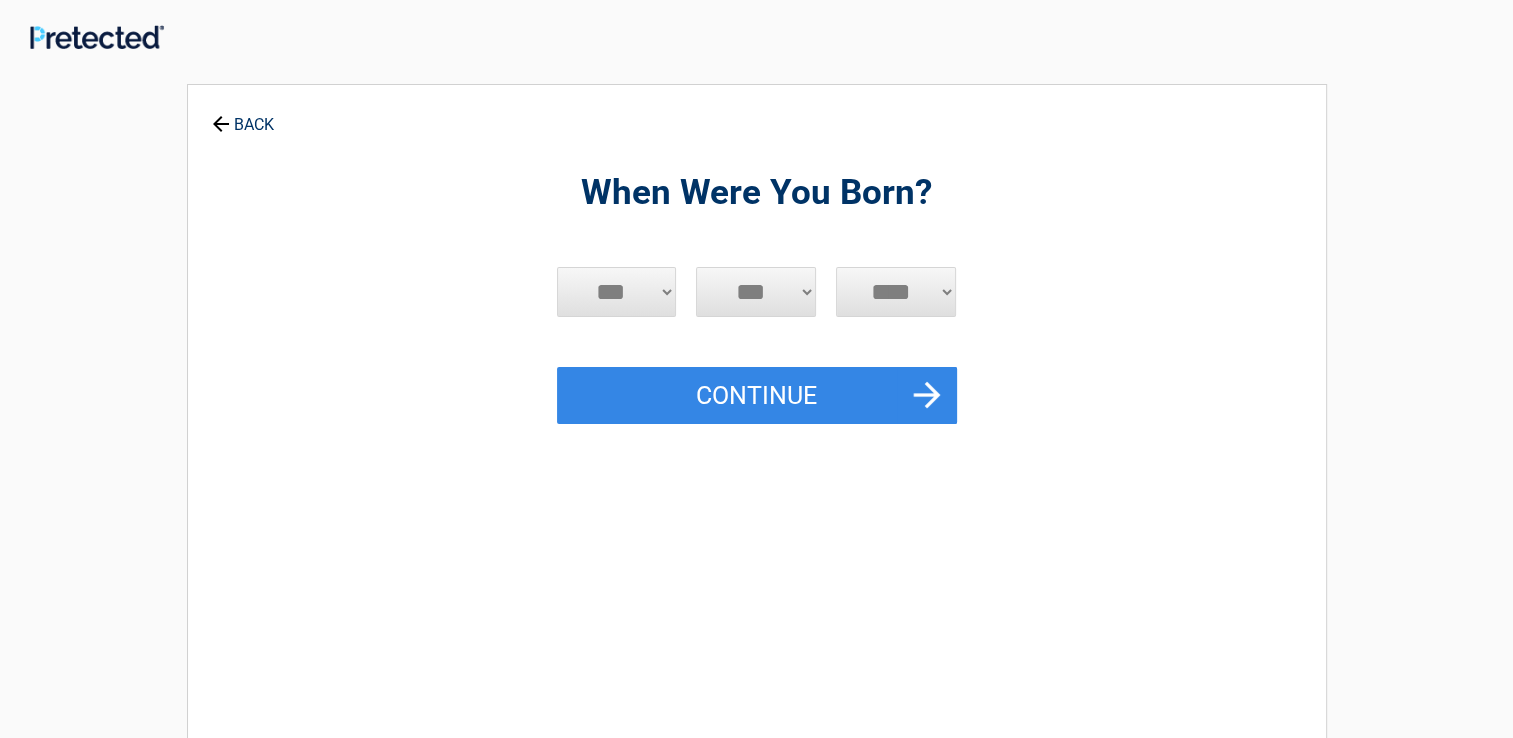 click on "*****
***
***
***
***
***
***
***
***
***
***
***
***" at bounding box center [617, 292] 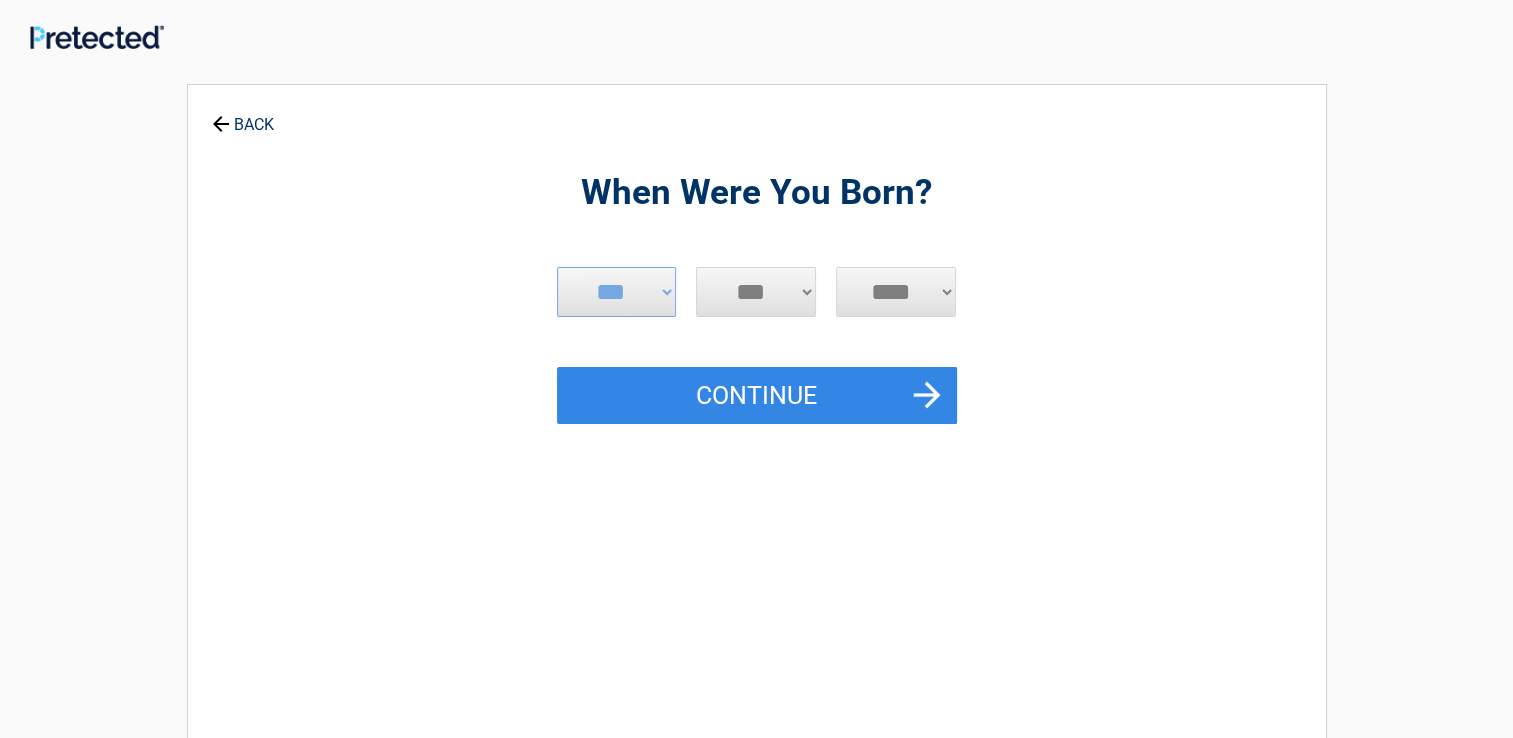 click on "*** * * * * * * * * * ** ** ** ** ** ** ** ** ** ** ** ** ** ** ** ** ** ** ** ** **" at bounding box center [756, 292] 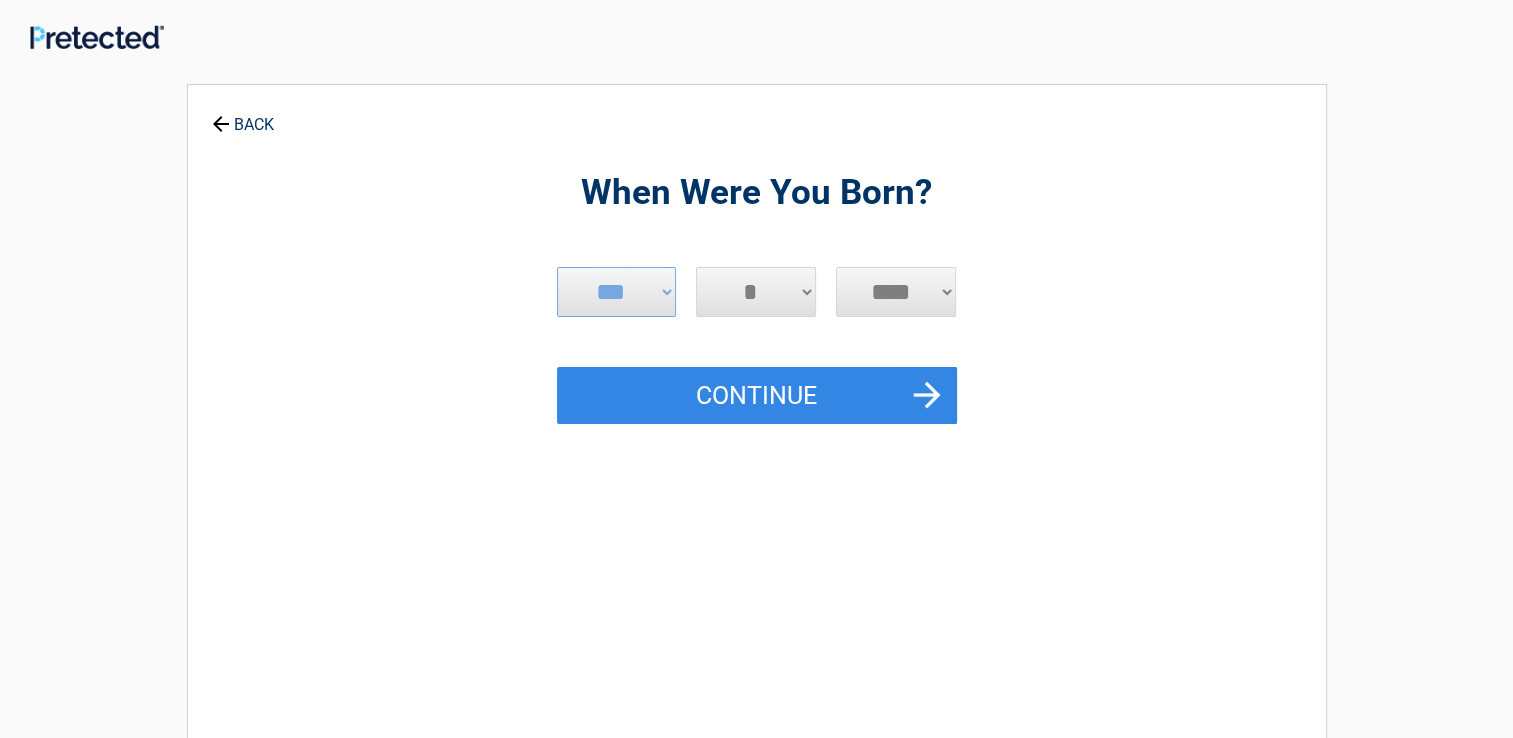 click on "*** * * * * * * * * * ** ** ** ** ** ** ** ** ** ** ** ** ** ** ** ** ** ** ** ** **" at bounding box center [756, 292] 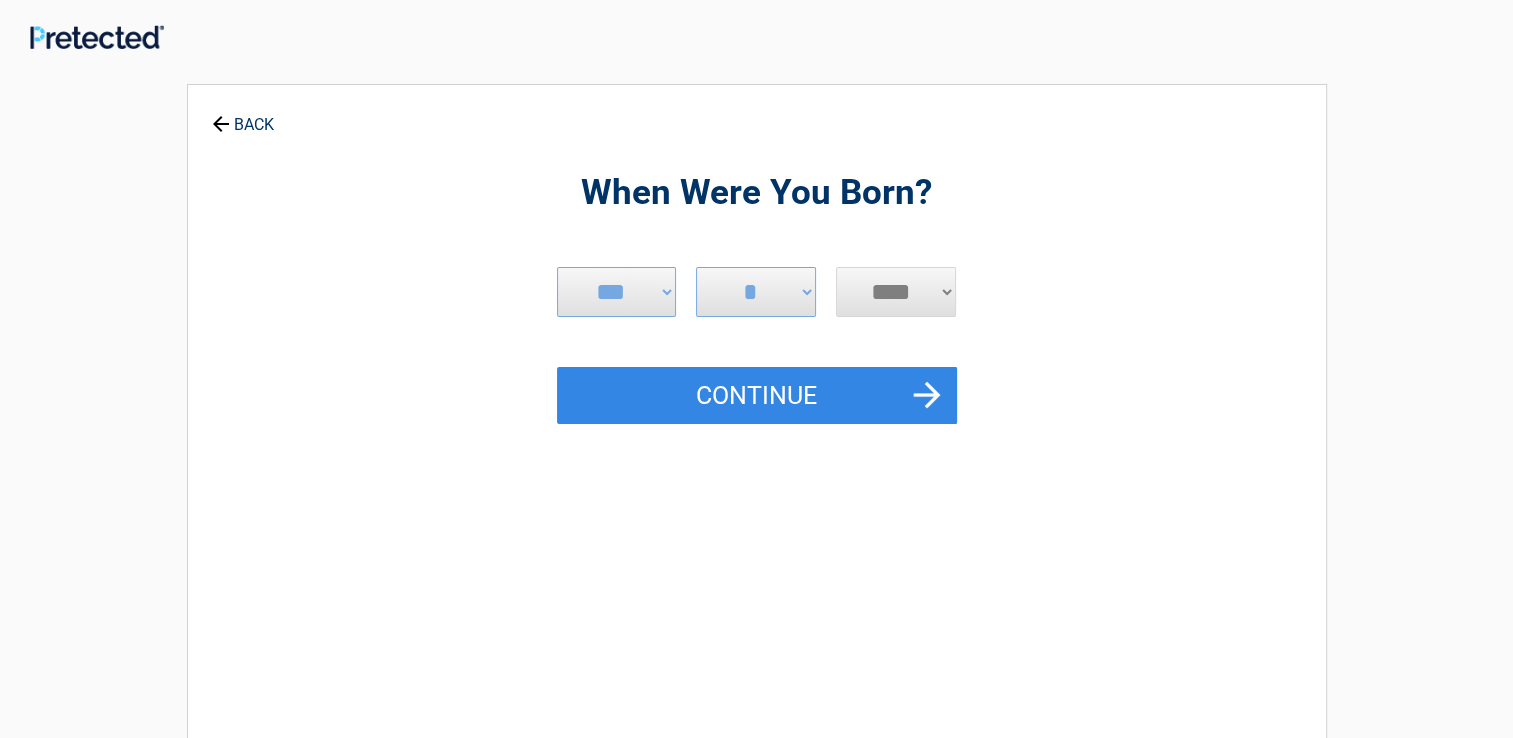 select on "****" 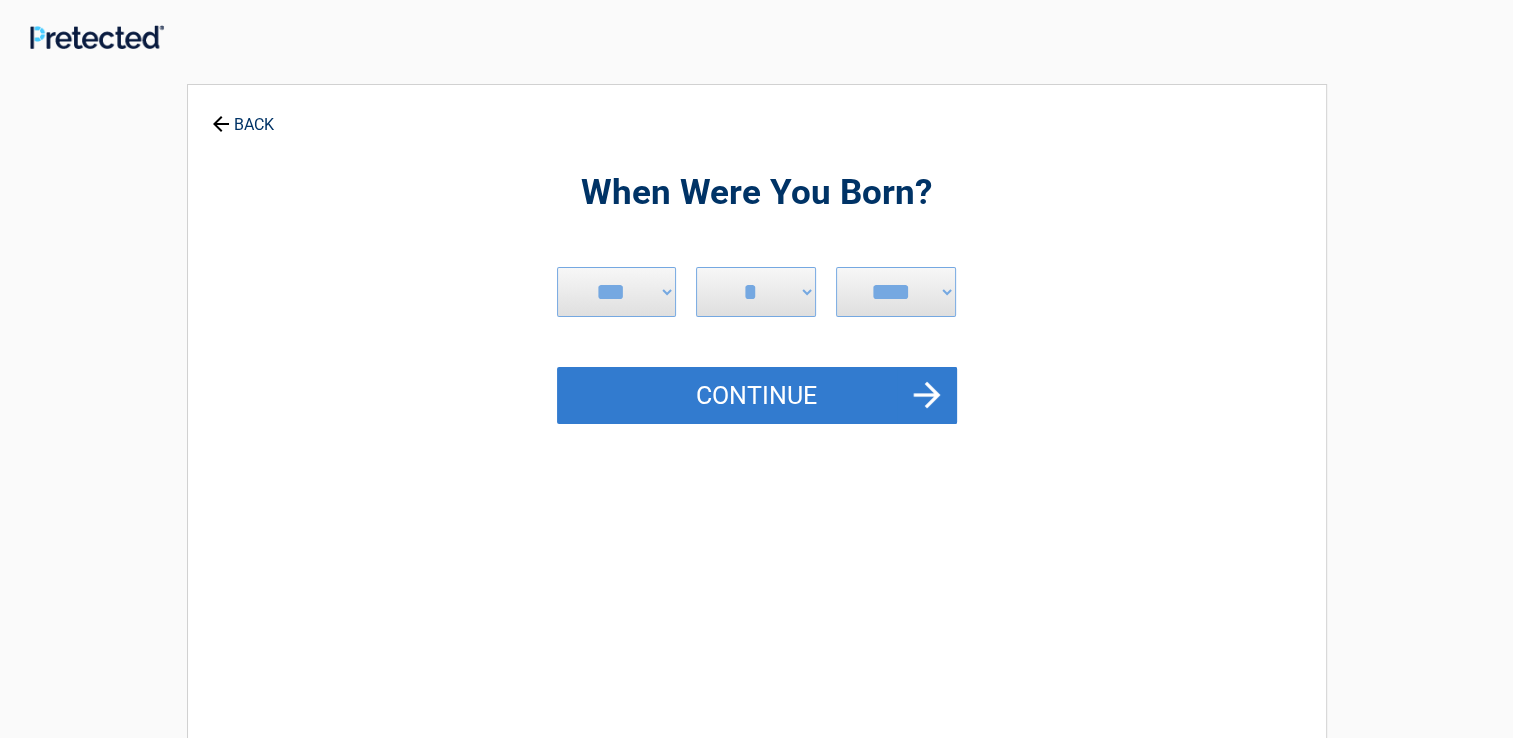 click on "Continue" at bounding box center [757, 396] 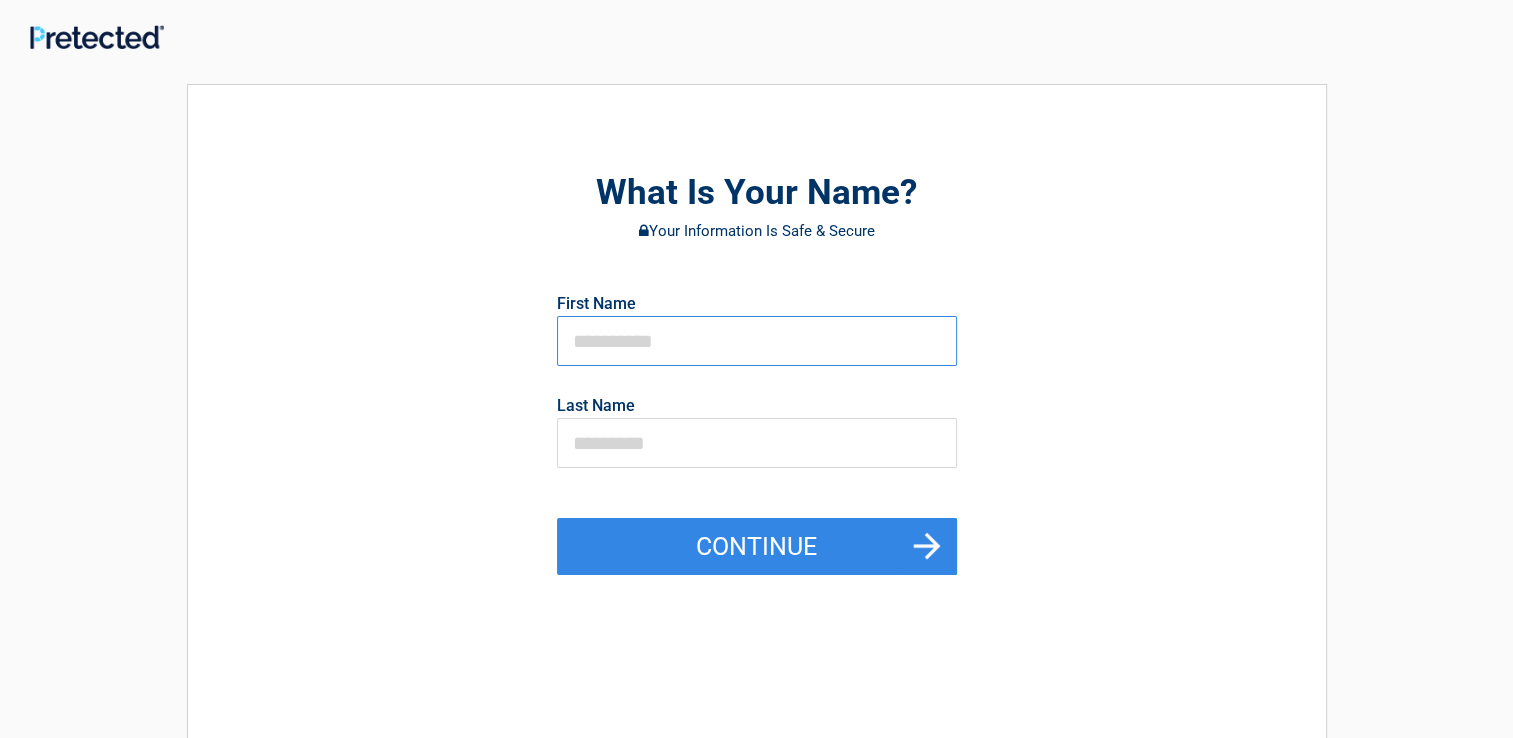 click at bounding box center (757, 341) 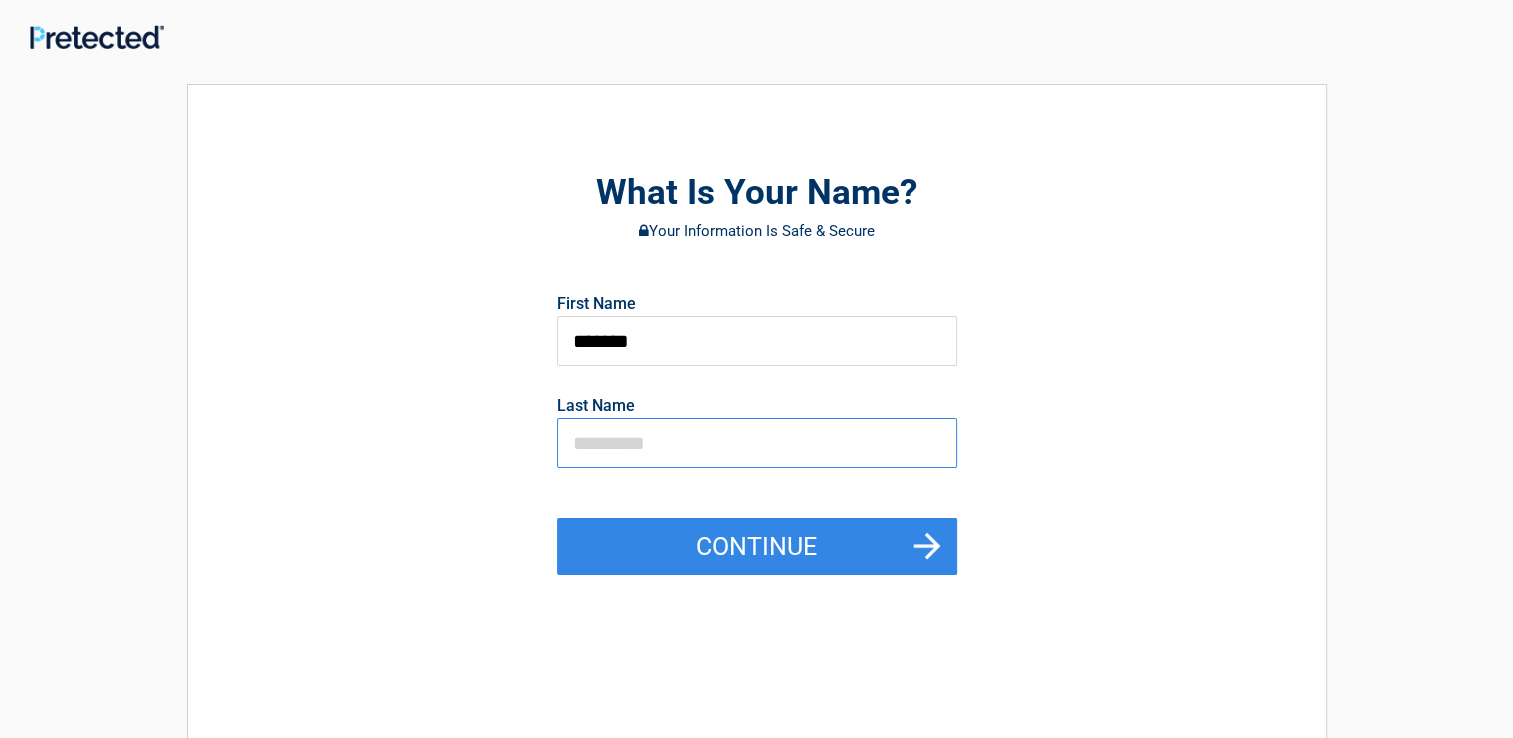 type on "*******" 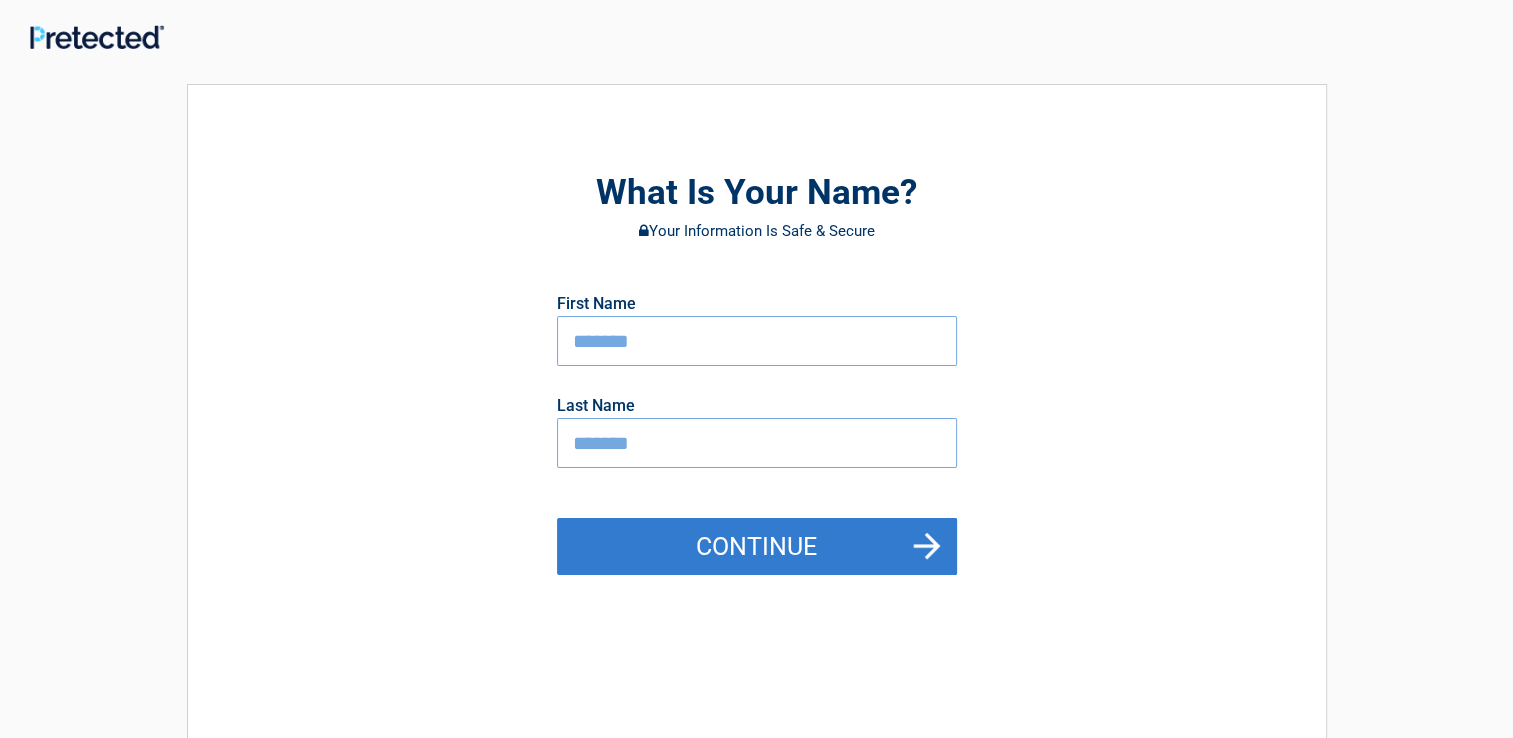 click on "Continue" at bounding box center (757, 547) 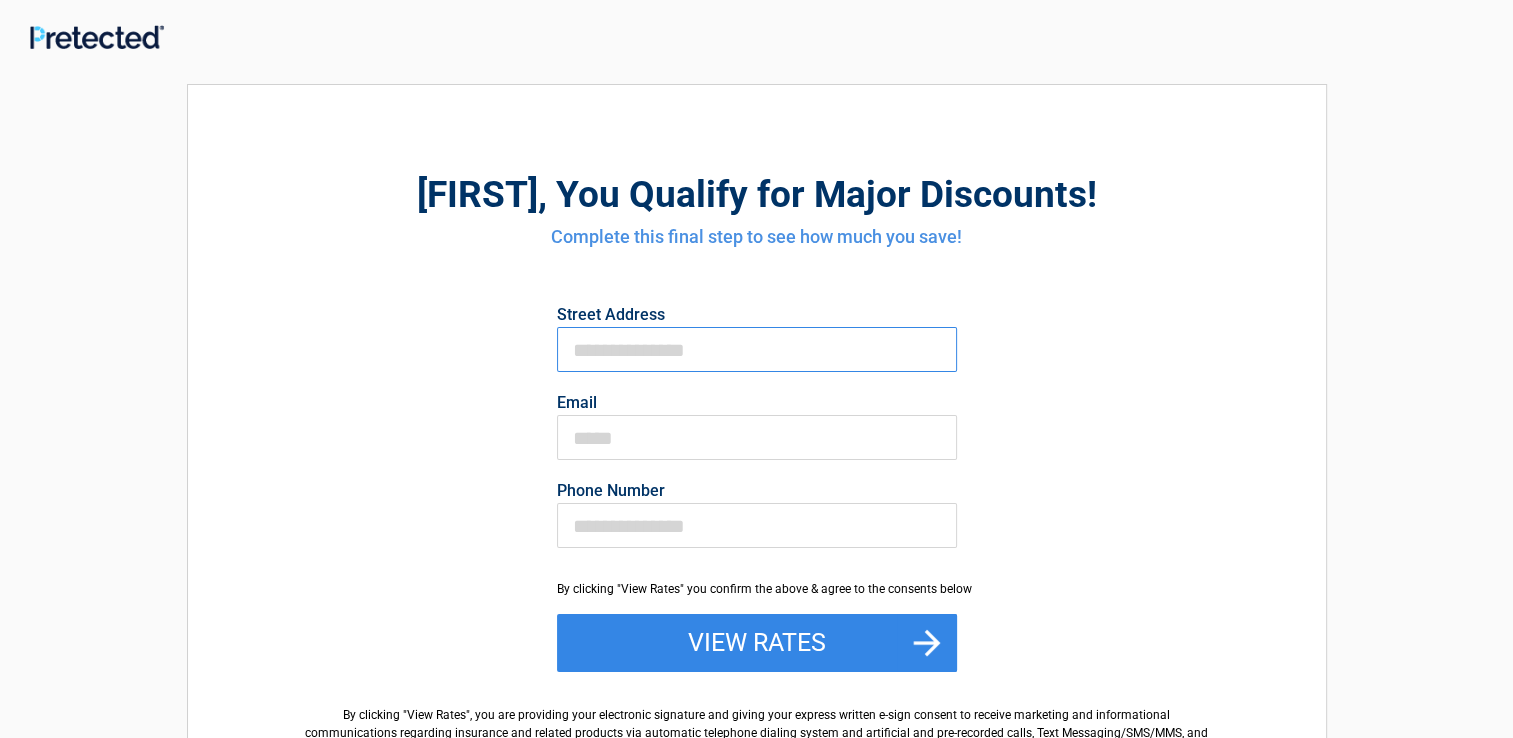 click on "First Name" at bounding box center [757, 349] 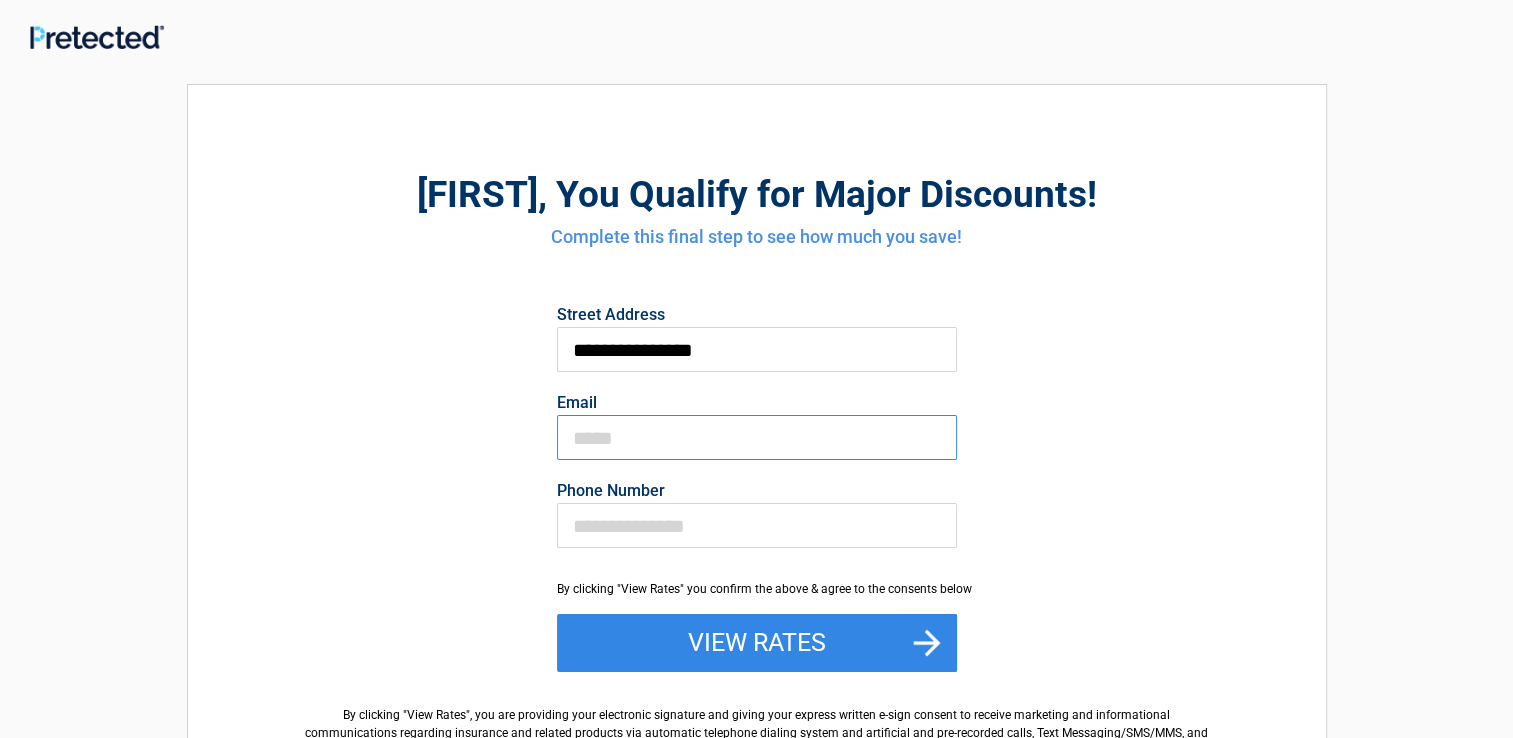 type on "**********" 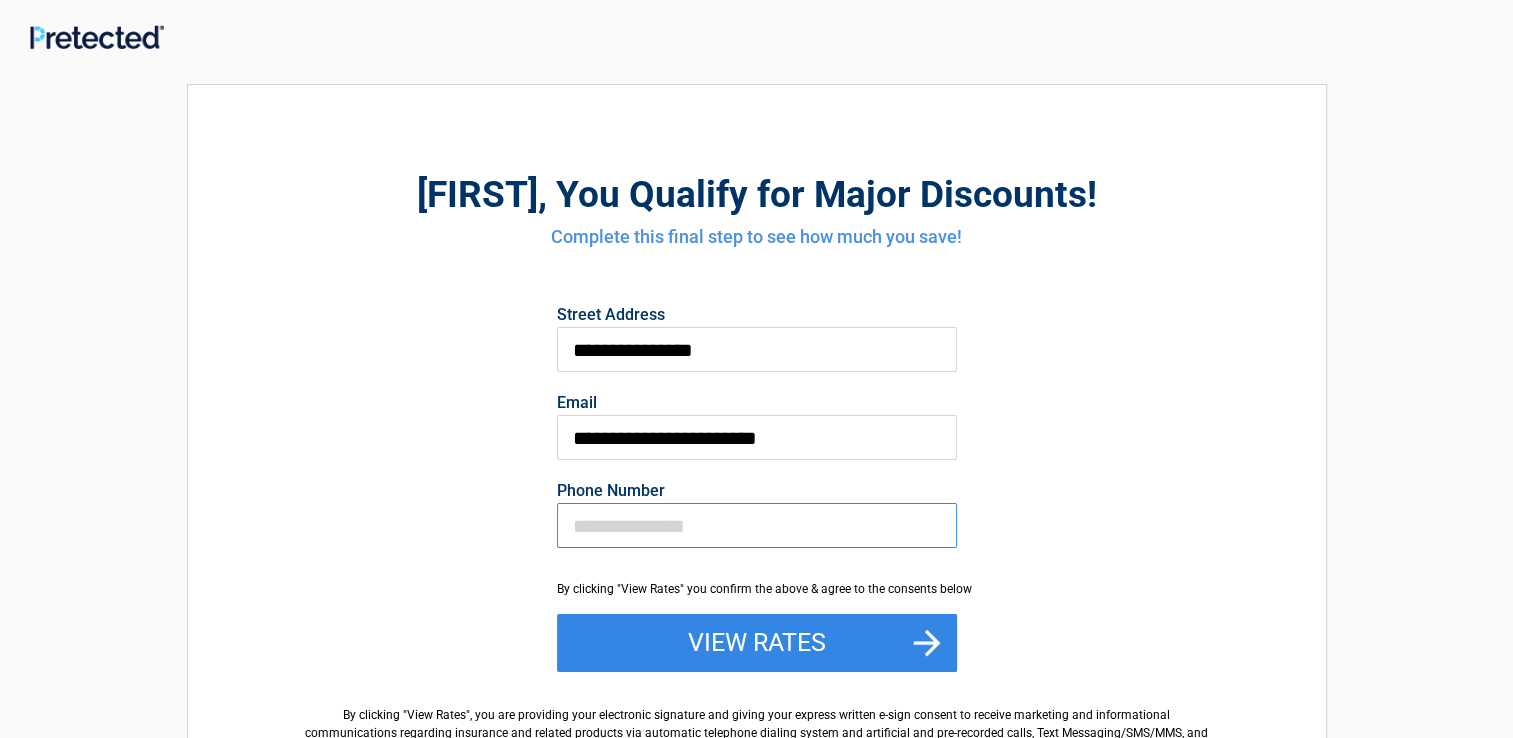 type on "**********" 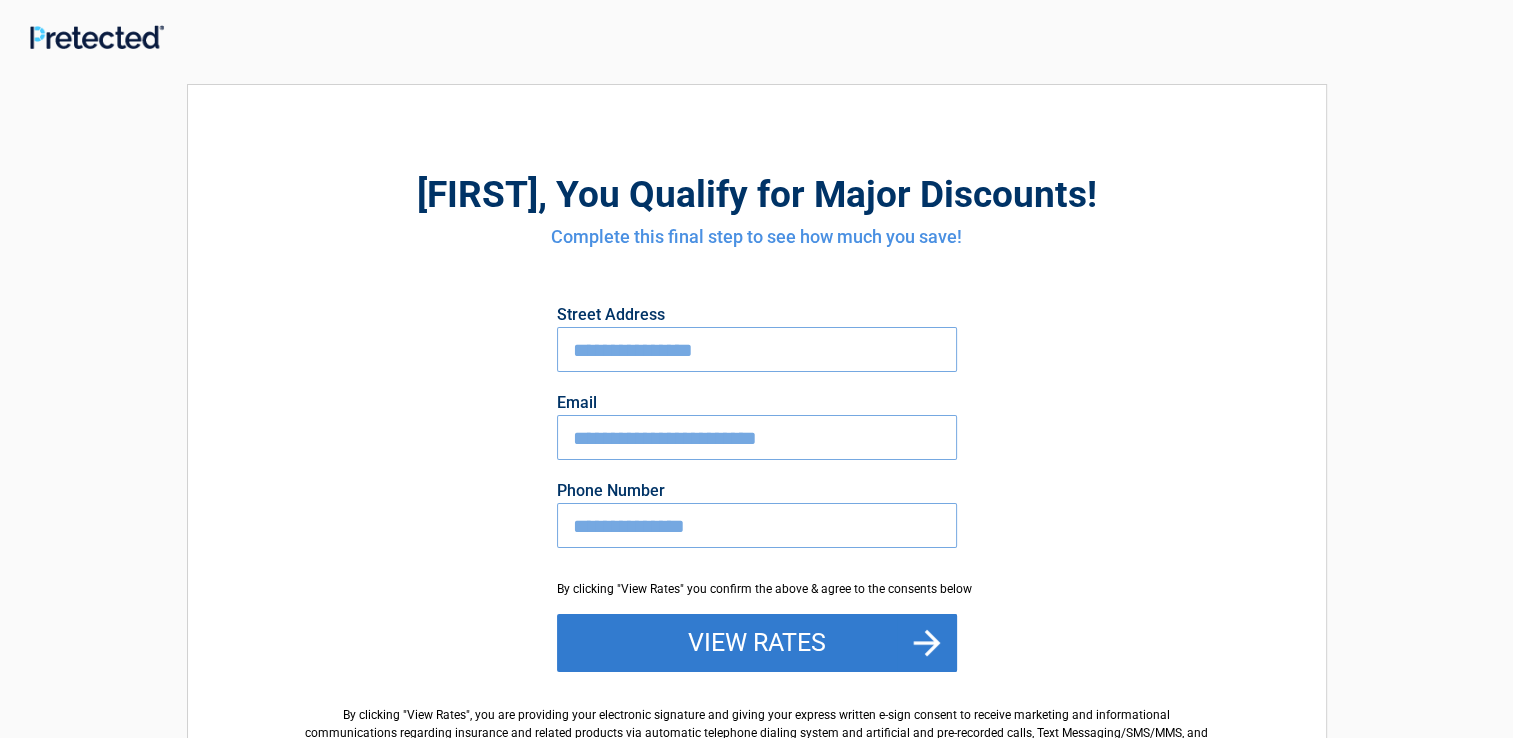 click on "View Rates" at bounding box center (757, 643) 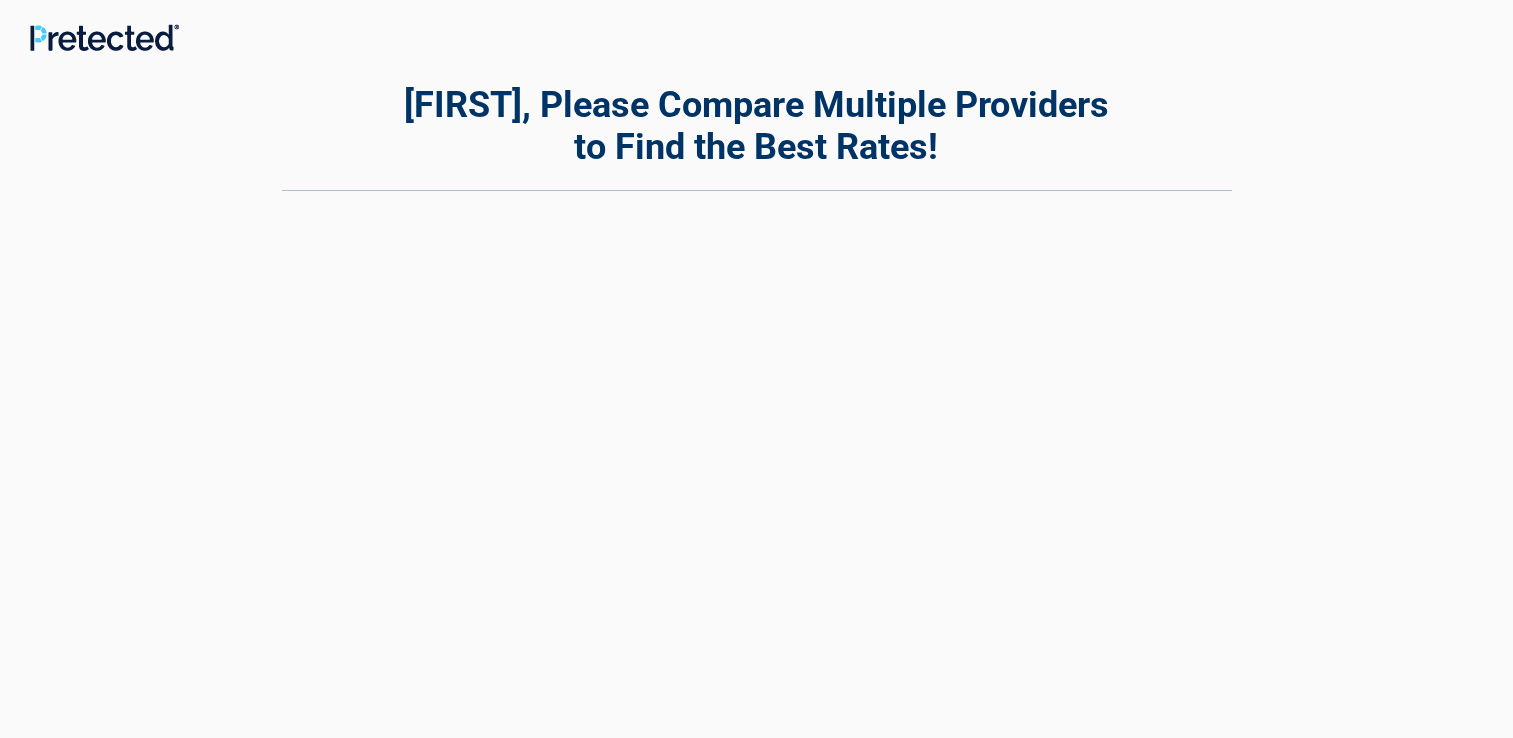 scroll, scrollTop: 0, scrollLeft: 0, axis: both 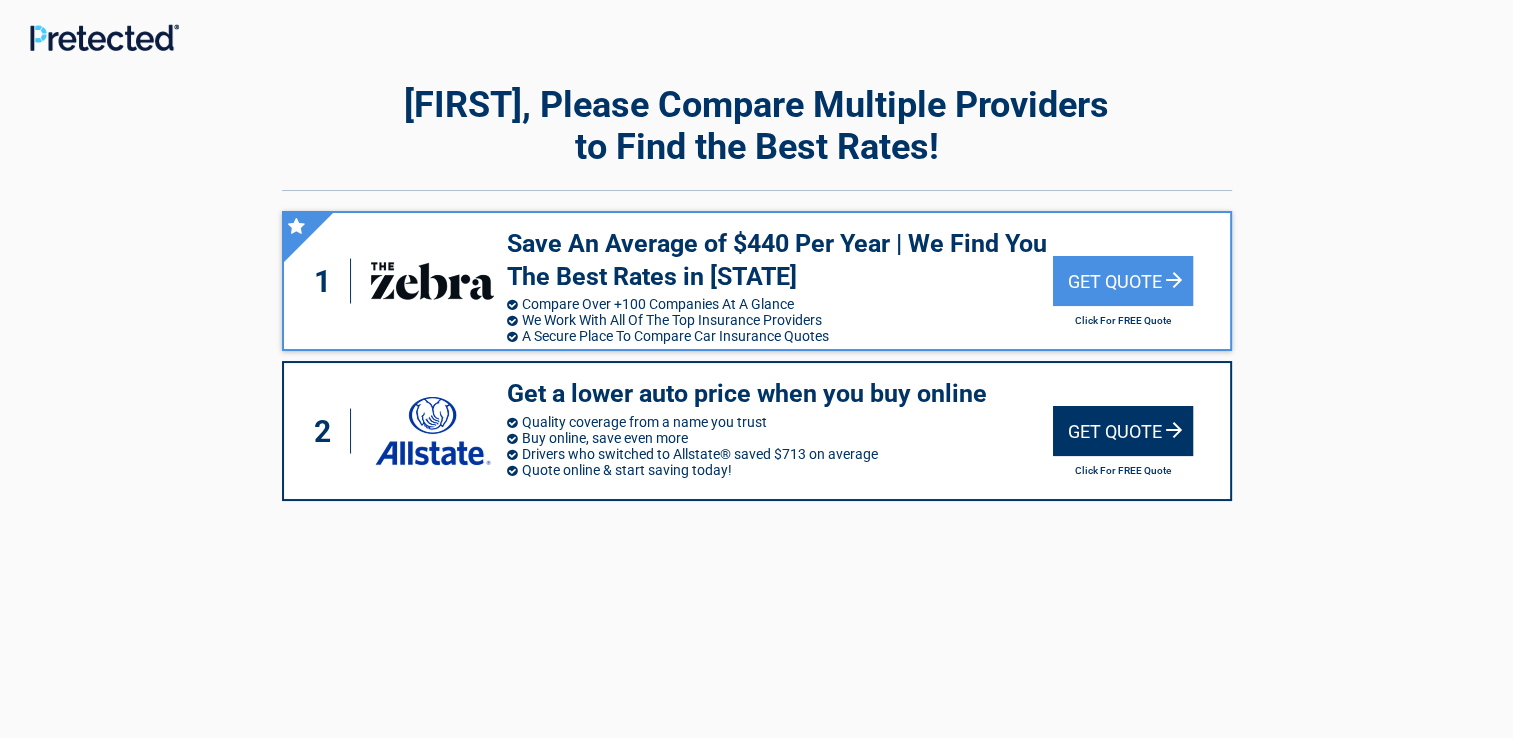 click on "Get Quote" at bounding box center (1123, 431) 